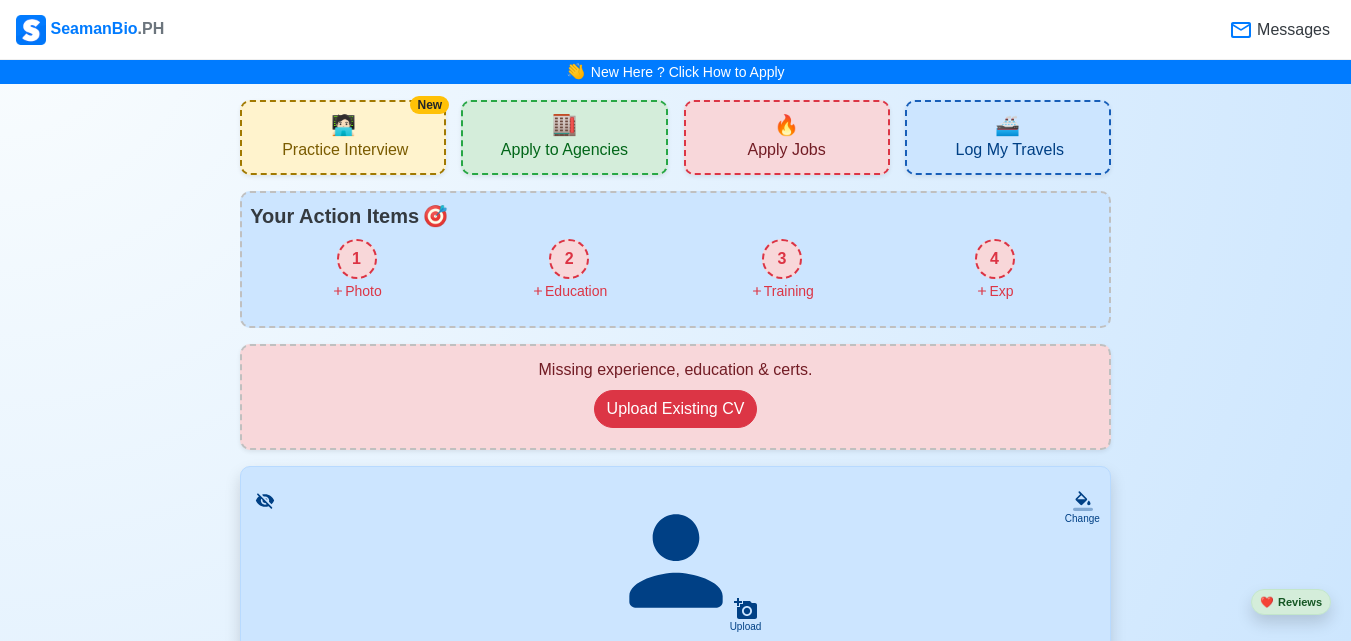 scroll, scrollTop: 0, scrollLeft: 0, axis: both 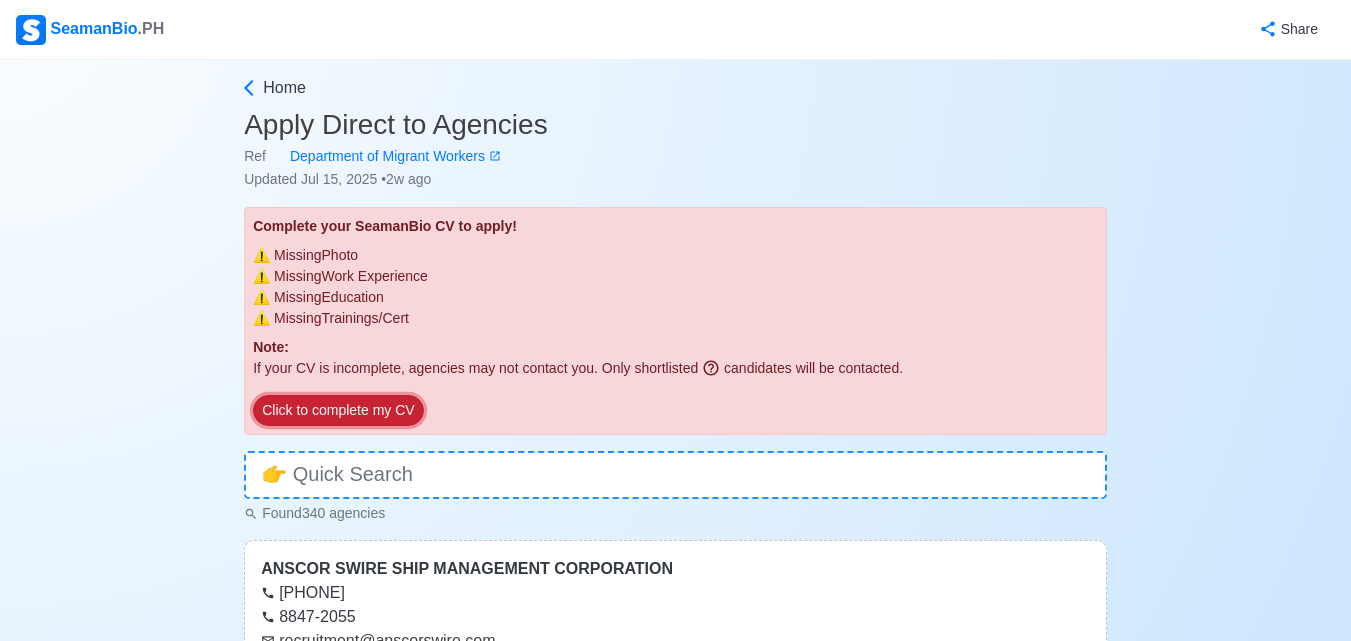 click on "Click to complete my CV" at bounding box center [338, 410] 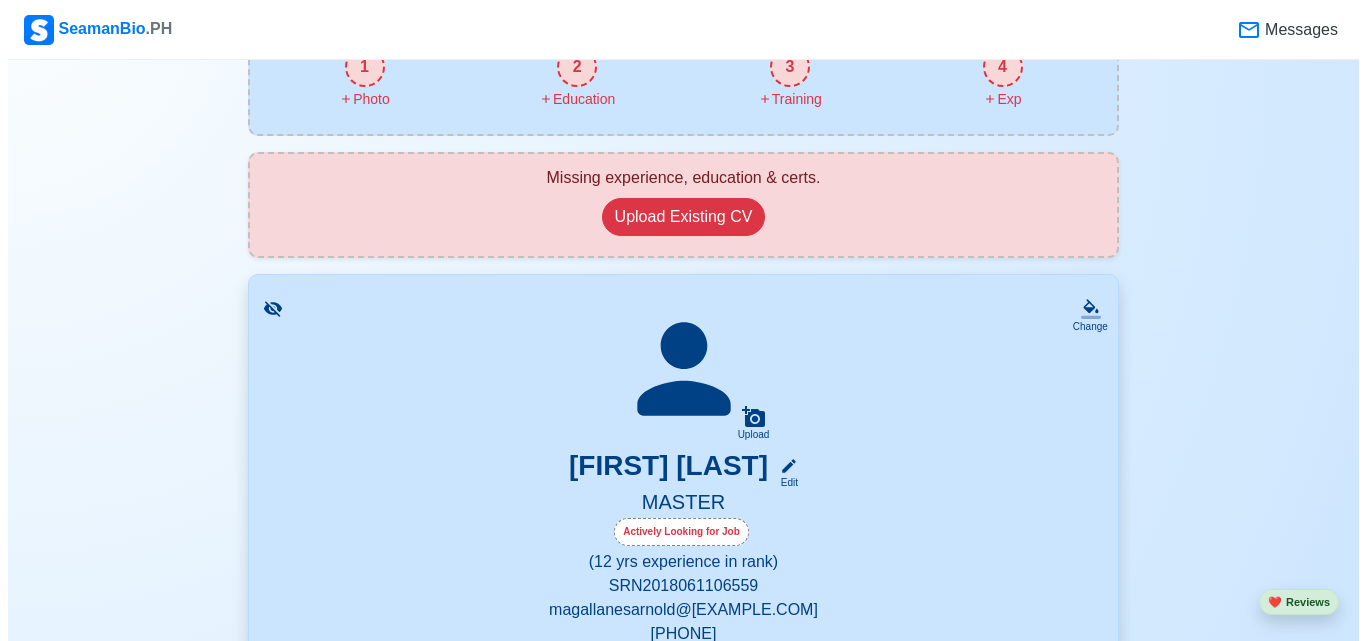 scroll, scrollTop: 200, scrollLeft: 0, axis: vertical 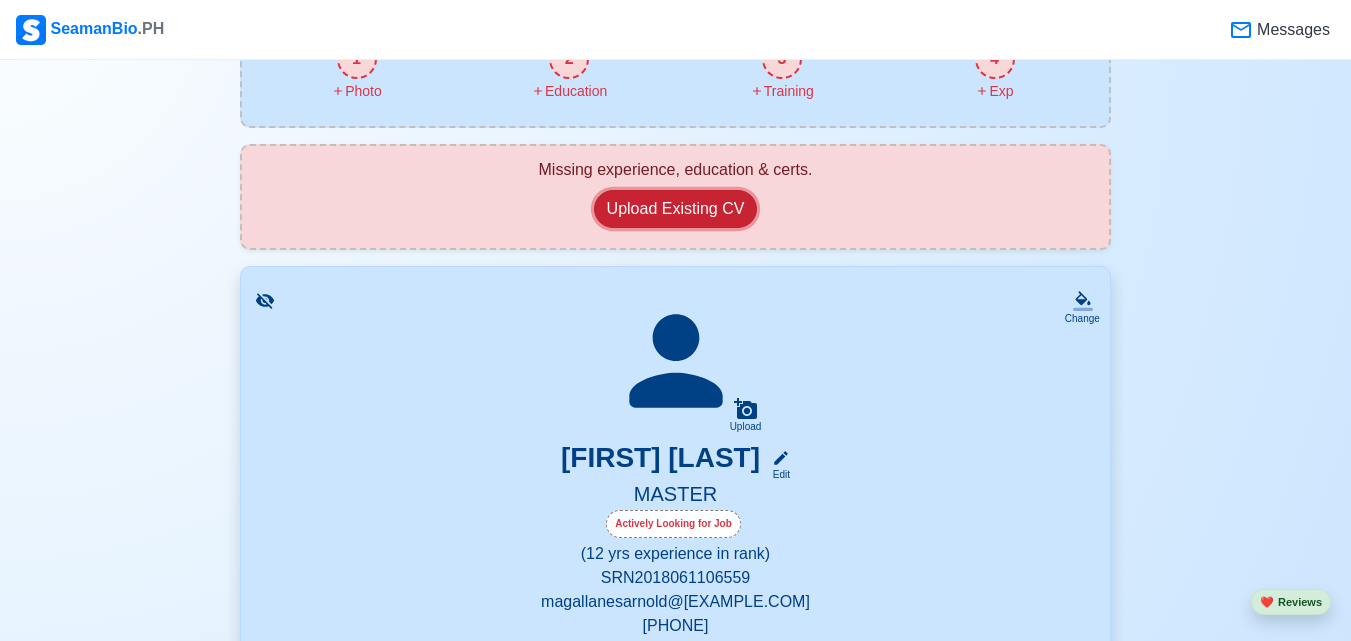 click on "Upload Existing CV" at bounding box center (676, 209) 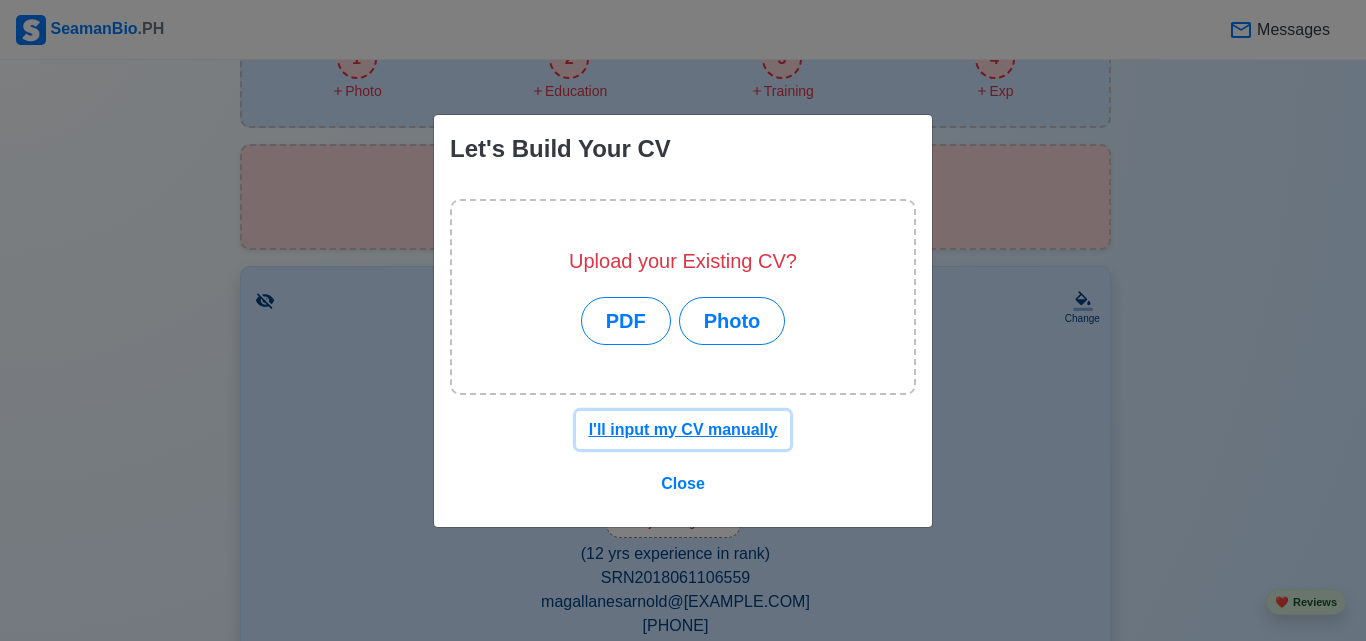 click on "I'll input my CV manually" at bounding box center [683, 429] 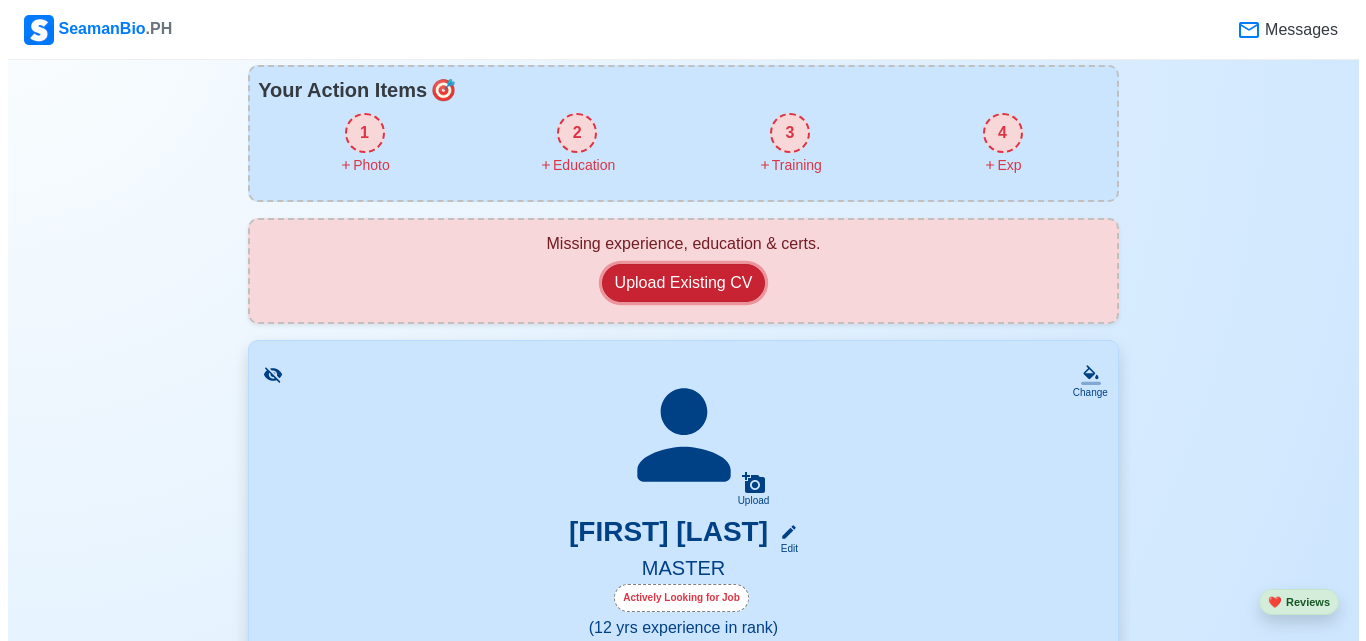 scroll, scrollTop: 0, scrollLeft: 0, axis: both 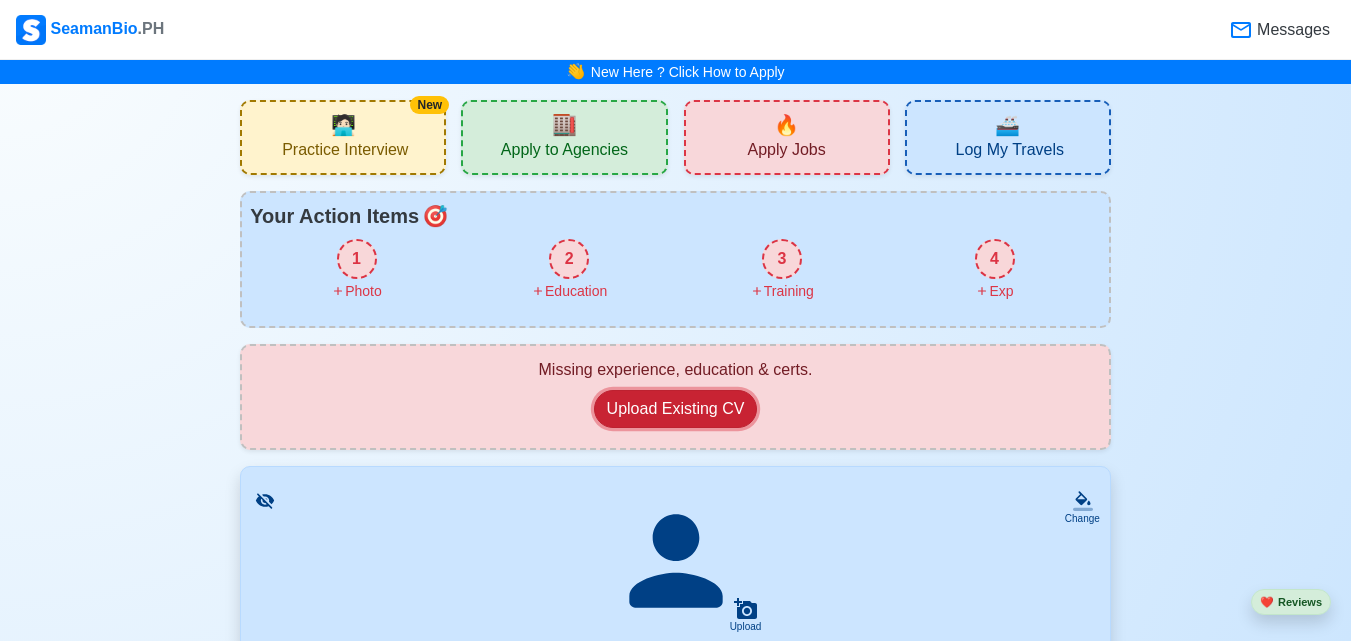 click on "Upload Existing CV" at bounding box center (676, 409) 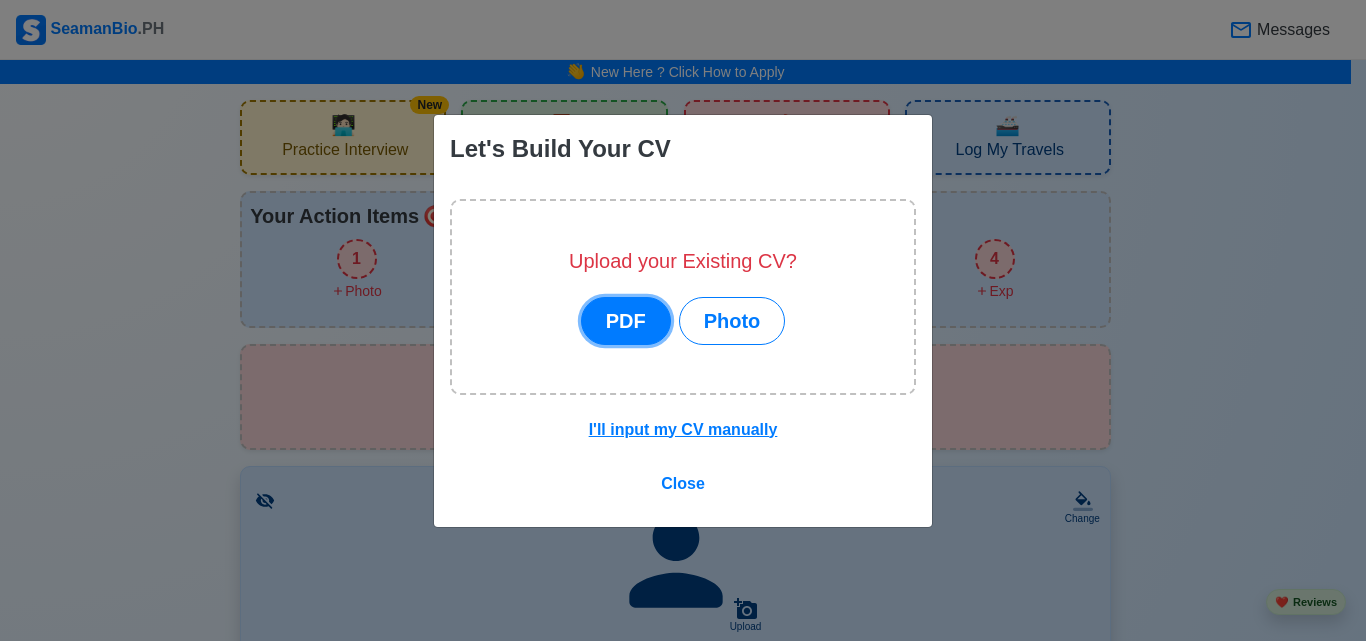 click on "PDF" at bounding box center [626, 321] 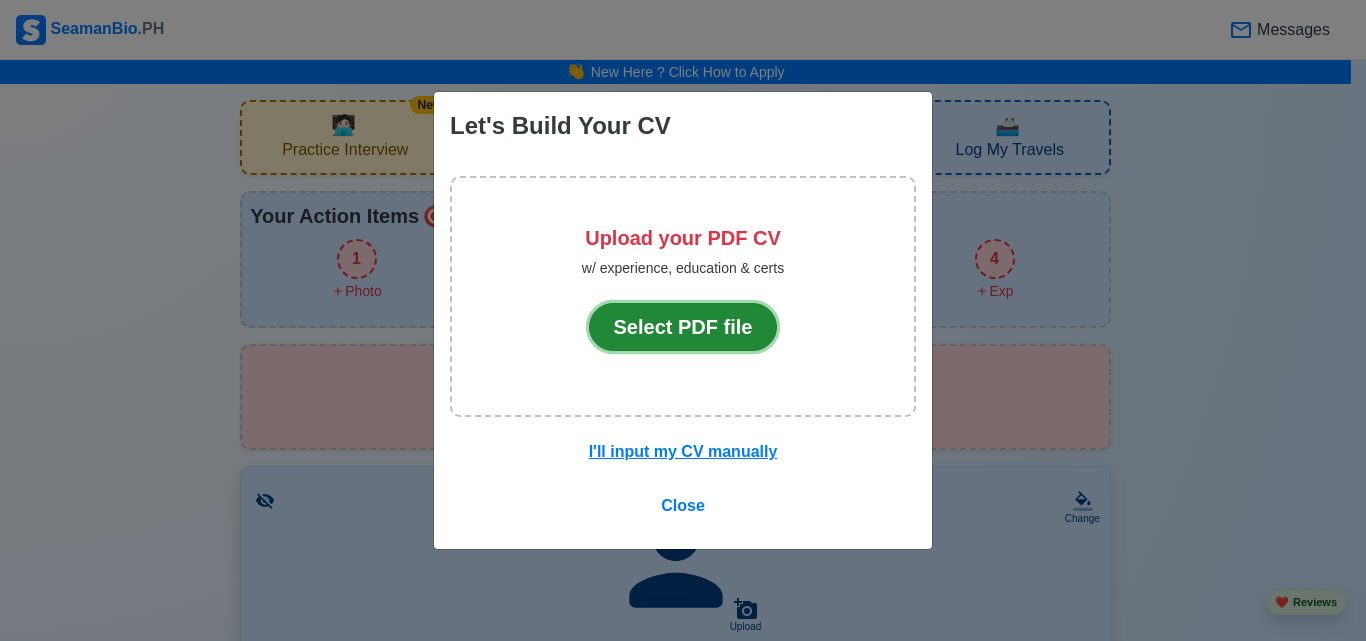 click on "Select PDF file" at bounding box center (683, 327) 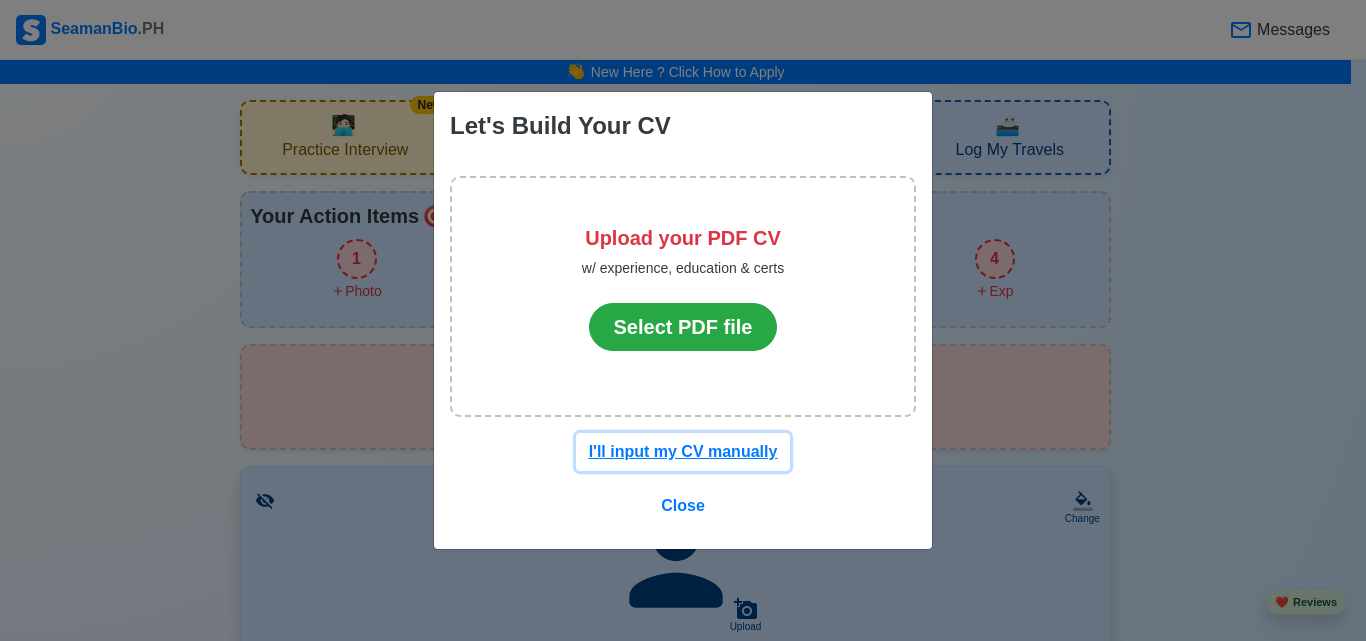 click on "I'll input my CV manually" at bounding box center (683, 451) 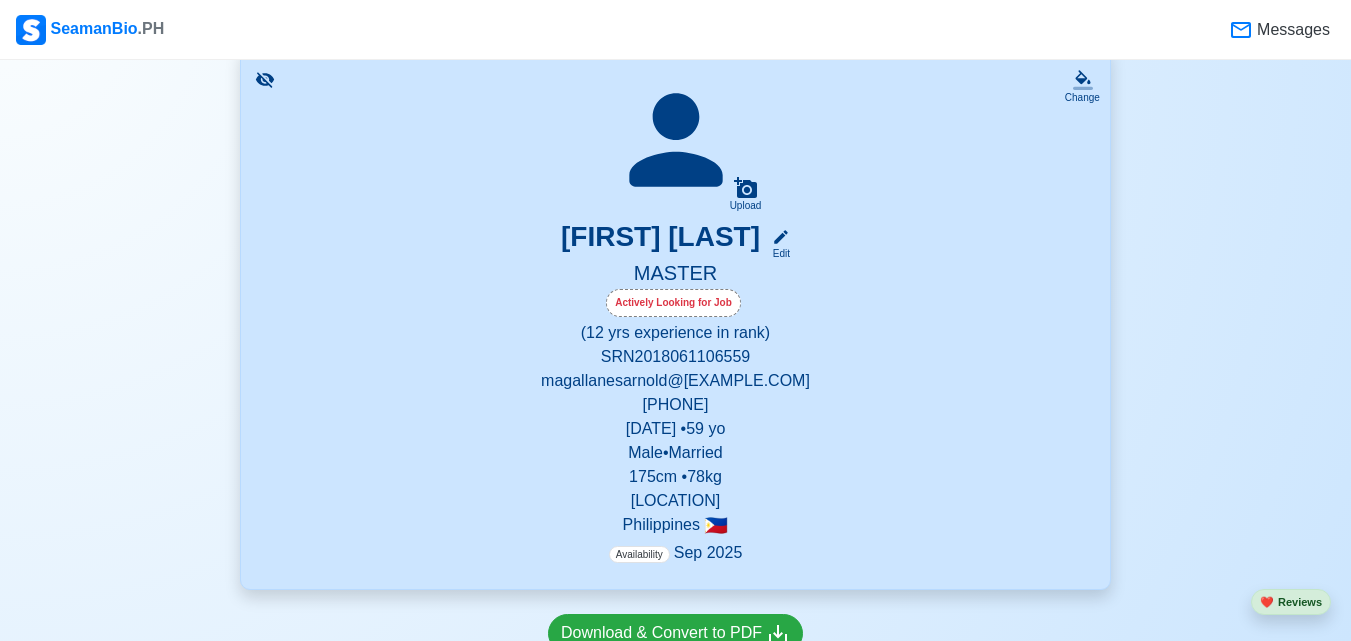 scroll, scrollTop: 419, scrollLeft: 0, axis: vertical 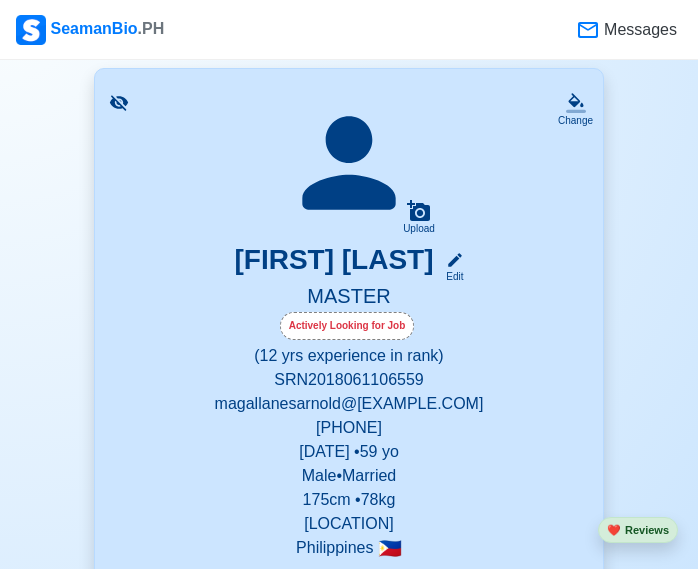 click on "Messages" at bounding box center (424, 30) 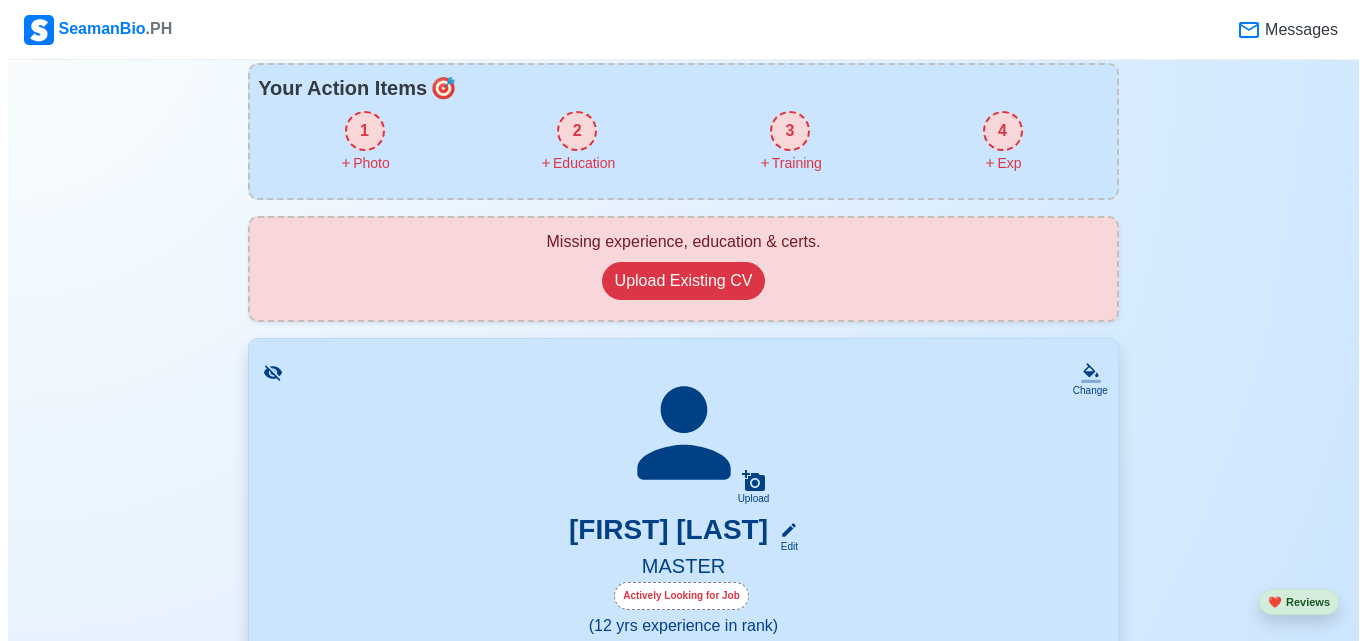 scroll, scrollTop: 119, scrollLeft: 0, axis: vertical 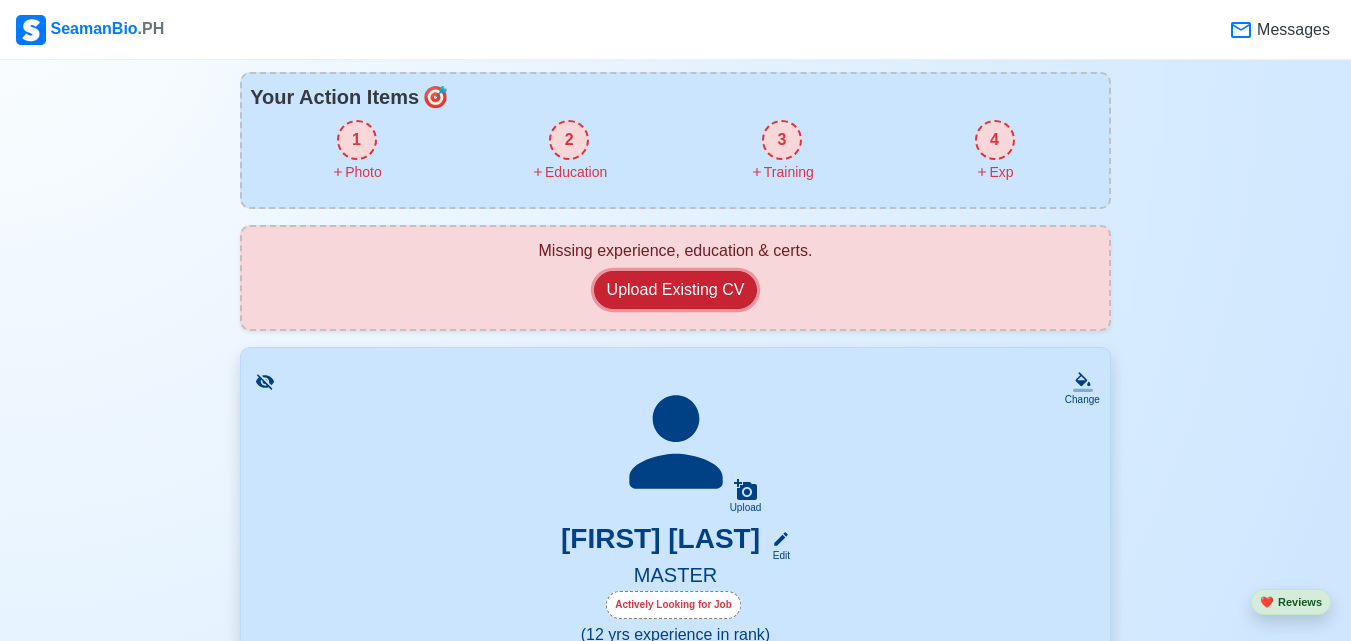 click on "Upload Existing CV" at bounding box center (676, 290) 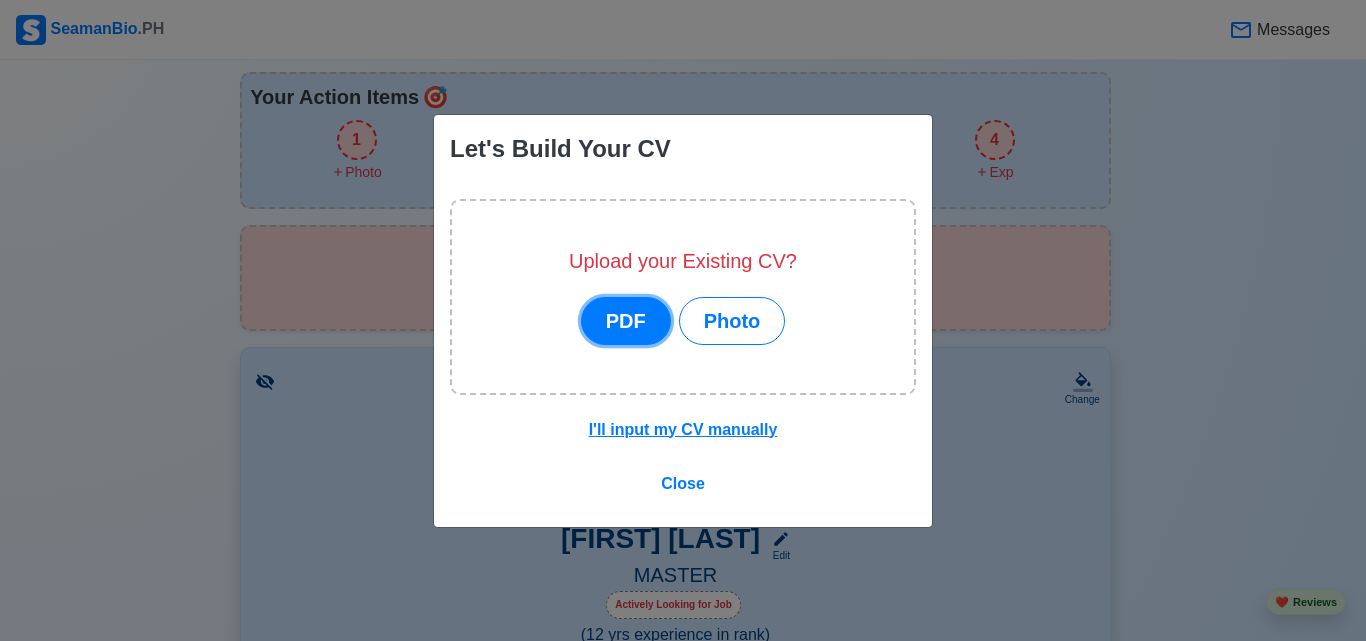 click on "PDF" at bounding box center [626, 321] 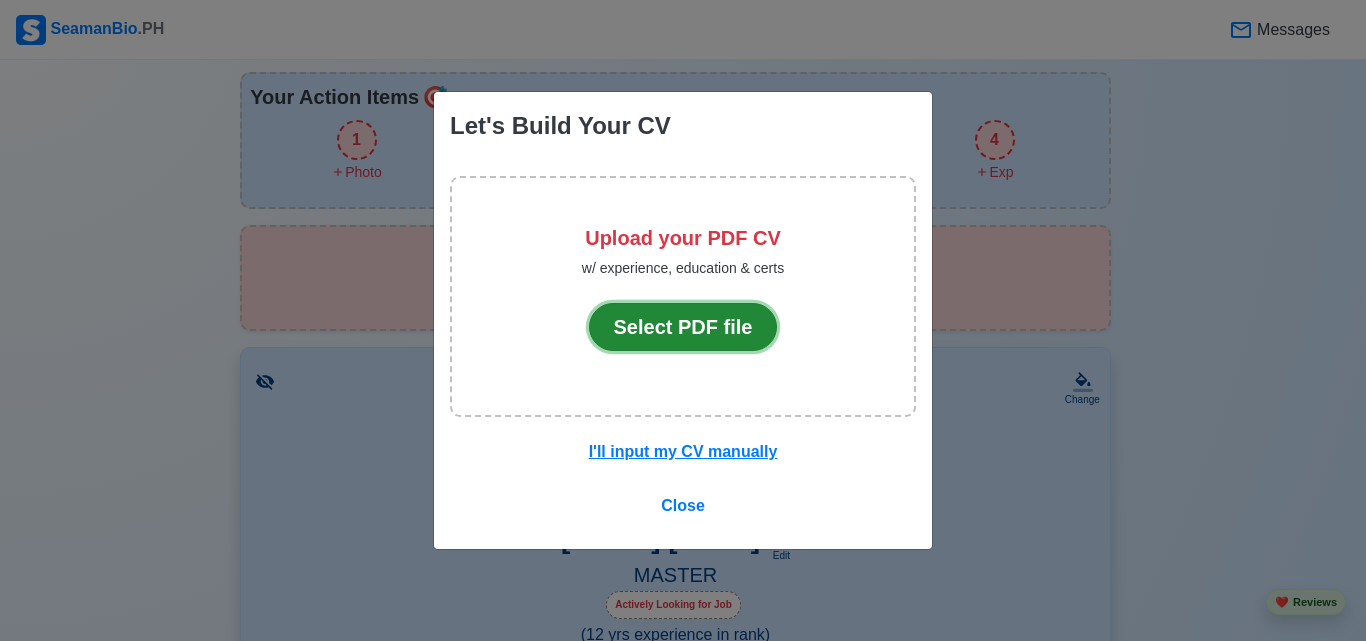 click on "Select PDF file" at bounding box center [683, 327] 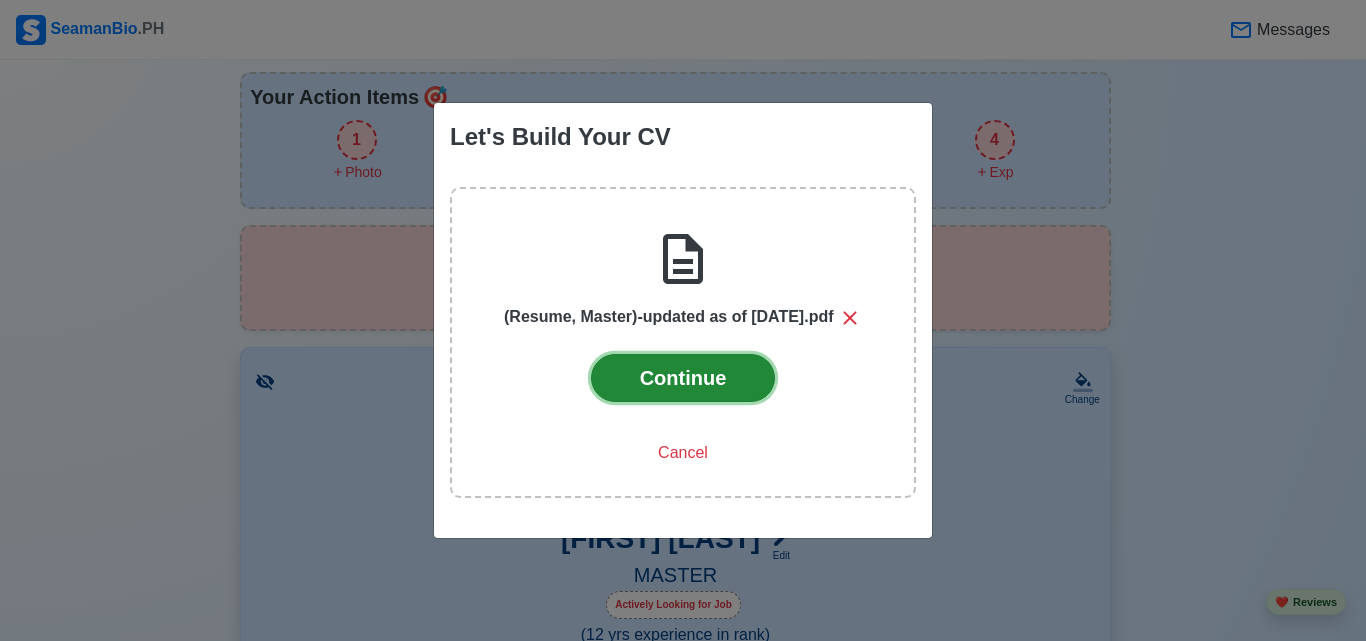 click on "Continue" at bounding box center (683, 378) 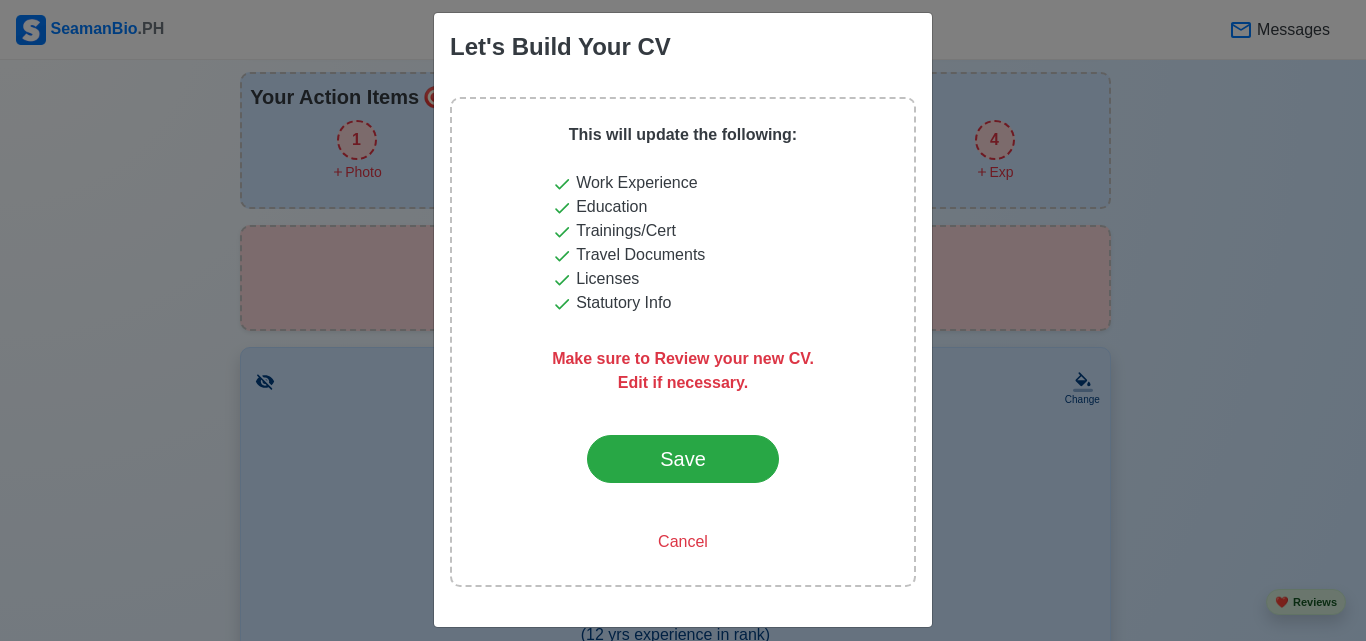 scroll, scrollTop: 31, scrollLeft: 0, axis: vertical 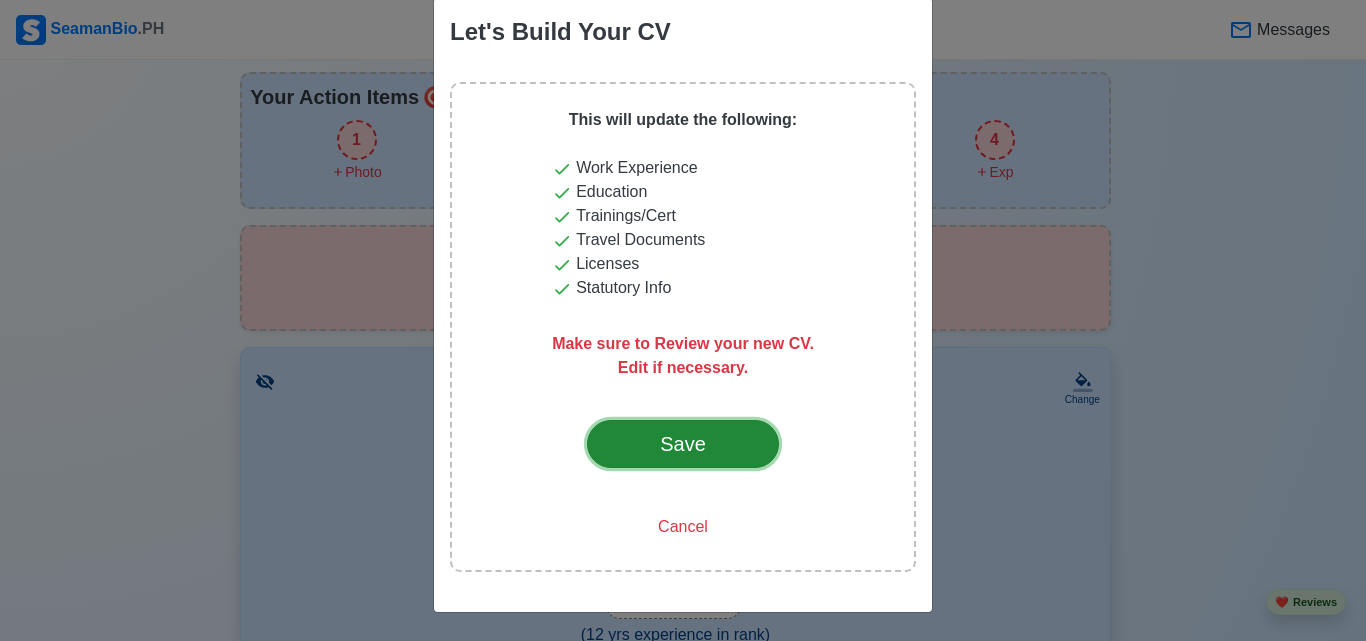 click on "Save" at bounding box center (683, 444) 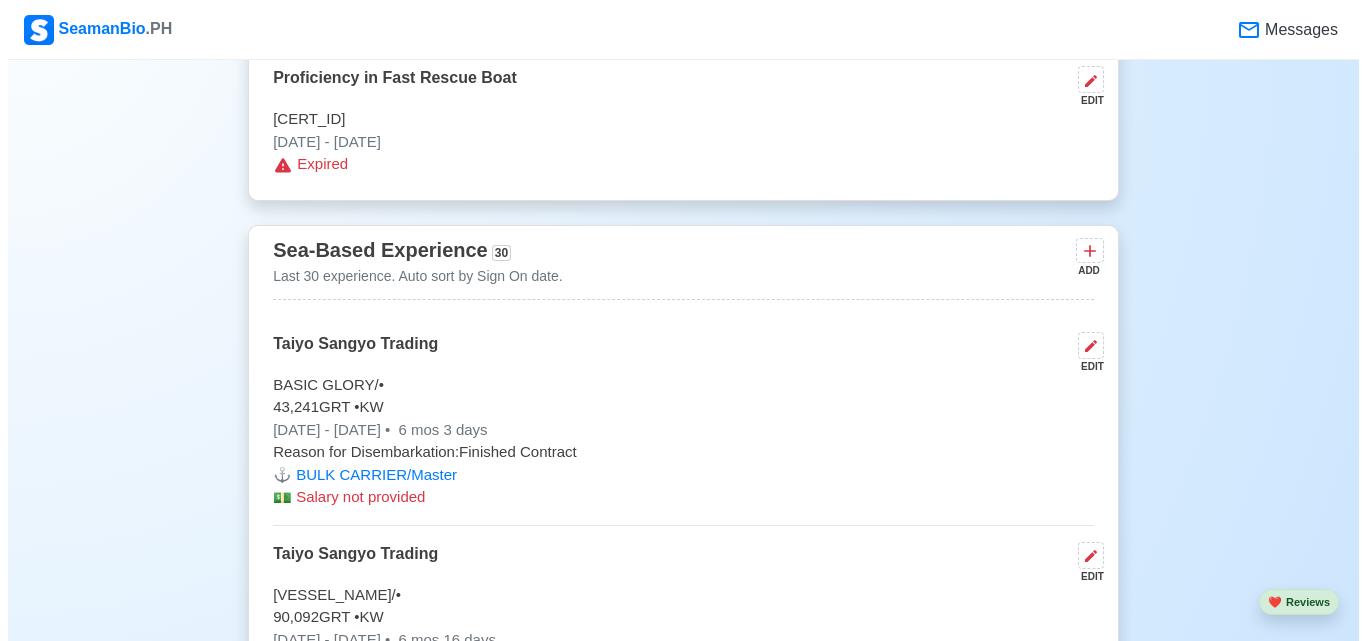 scroll, scrollTop: 6900, scrollLeft: 0, axis: vertical 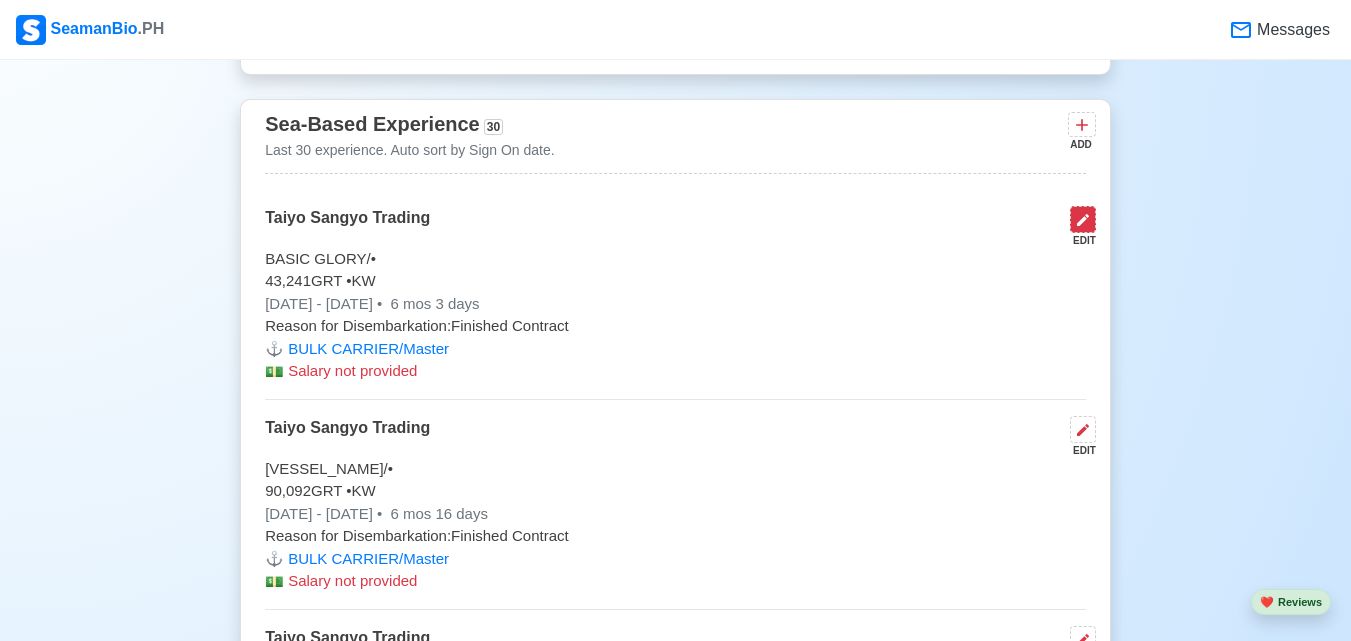 click at bounding box center [1083, 219] 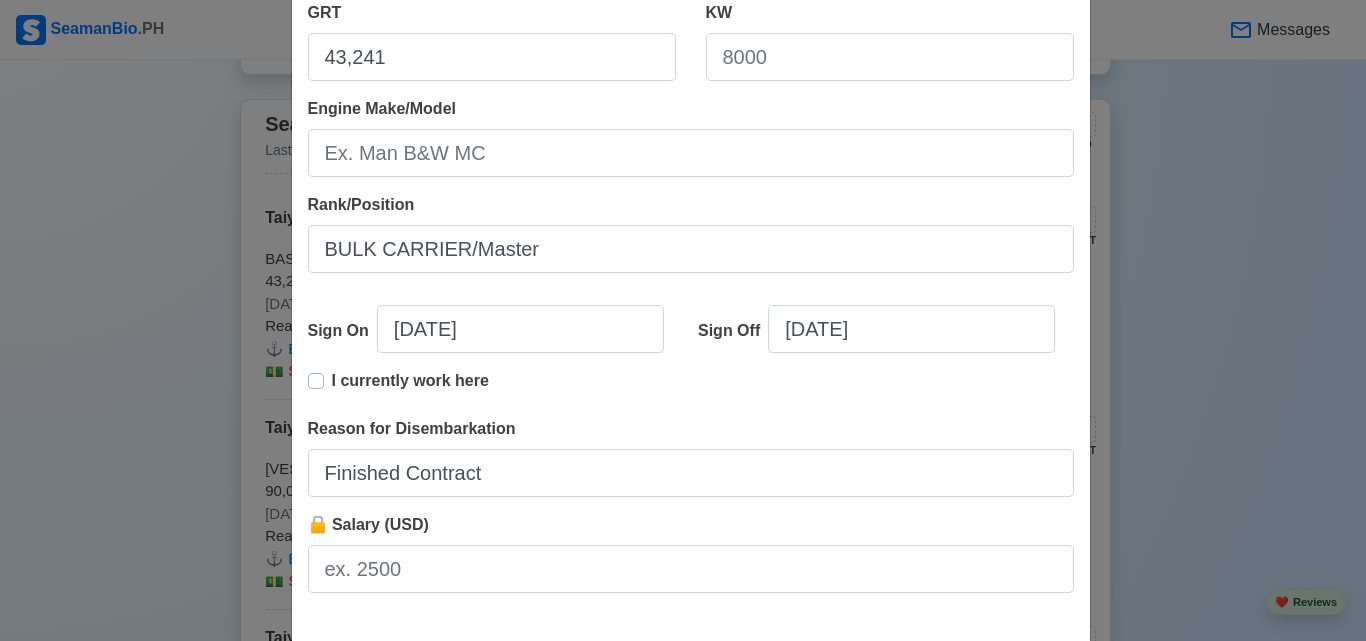 scroll, scrollTop: 499, scrollLeft: 0, axis: vertical 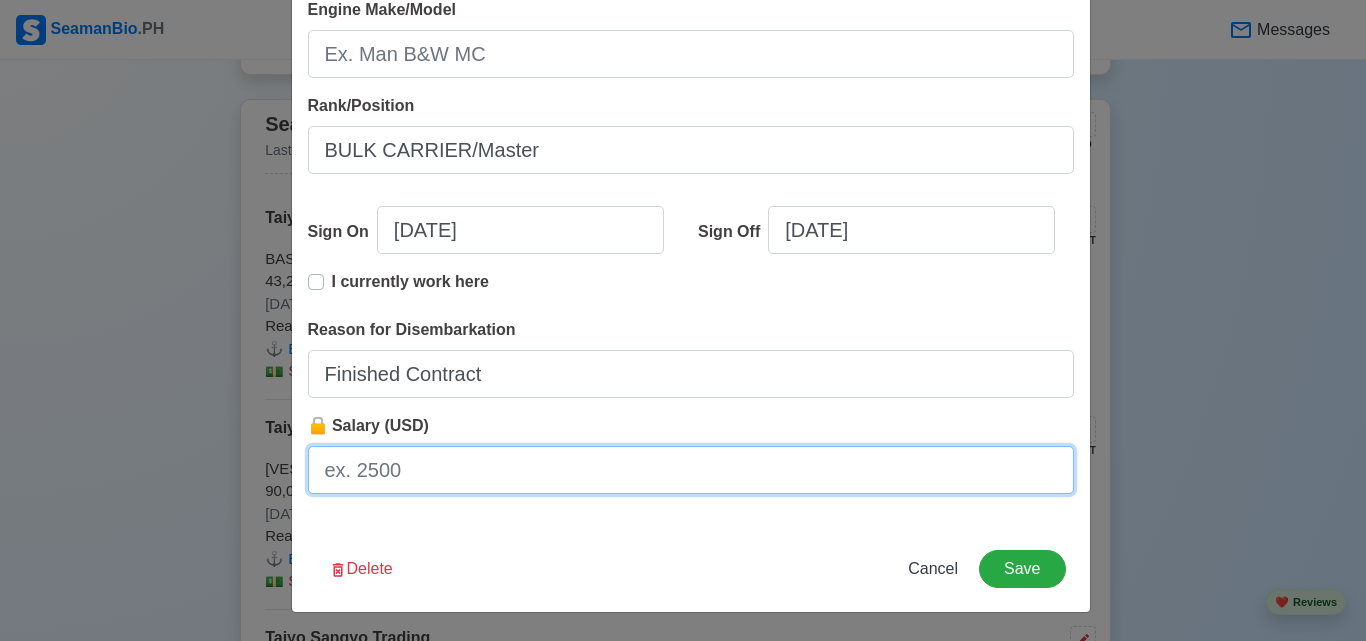 click on "🔒 Salary (USD)" at bounding box center [691, 470] 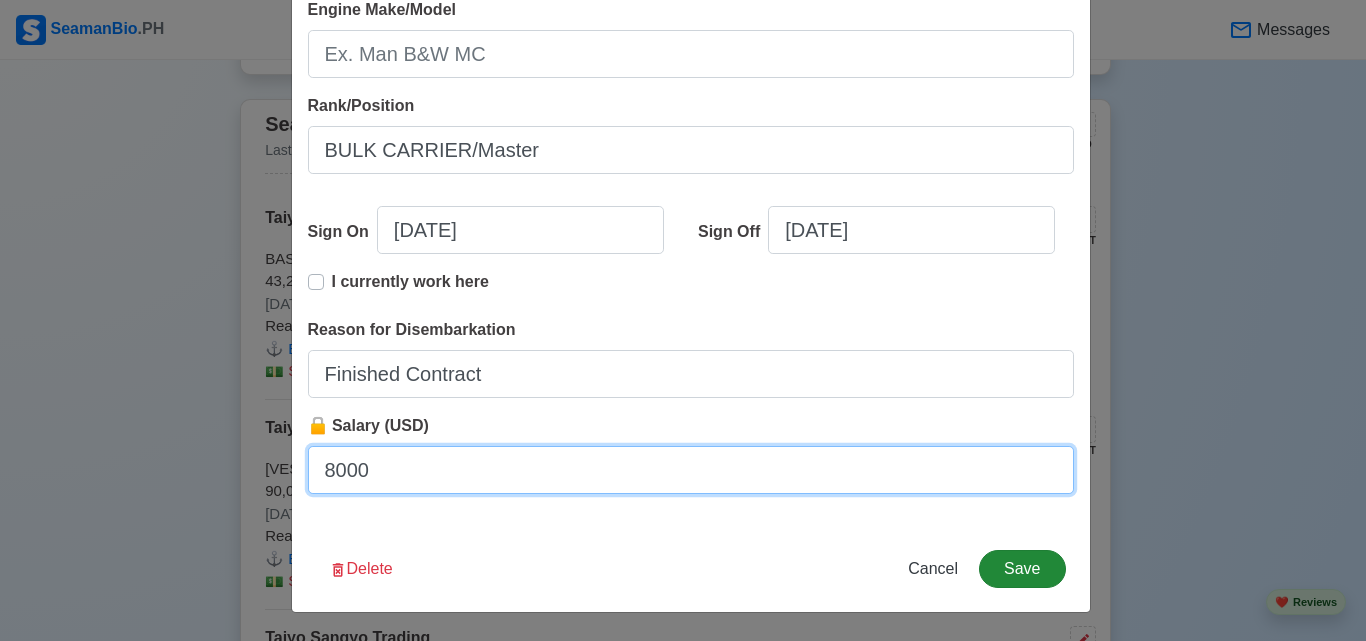 type on "8000" 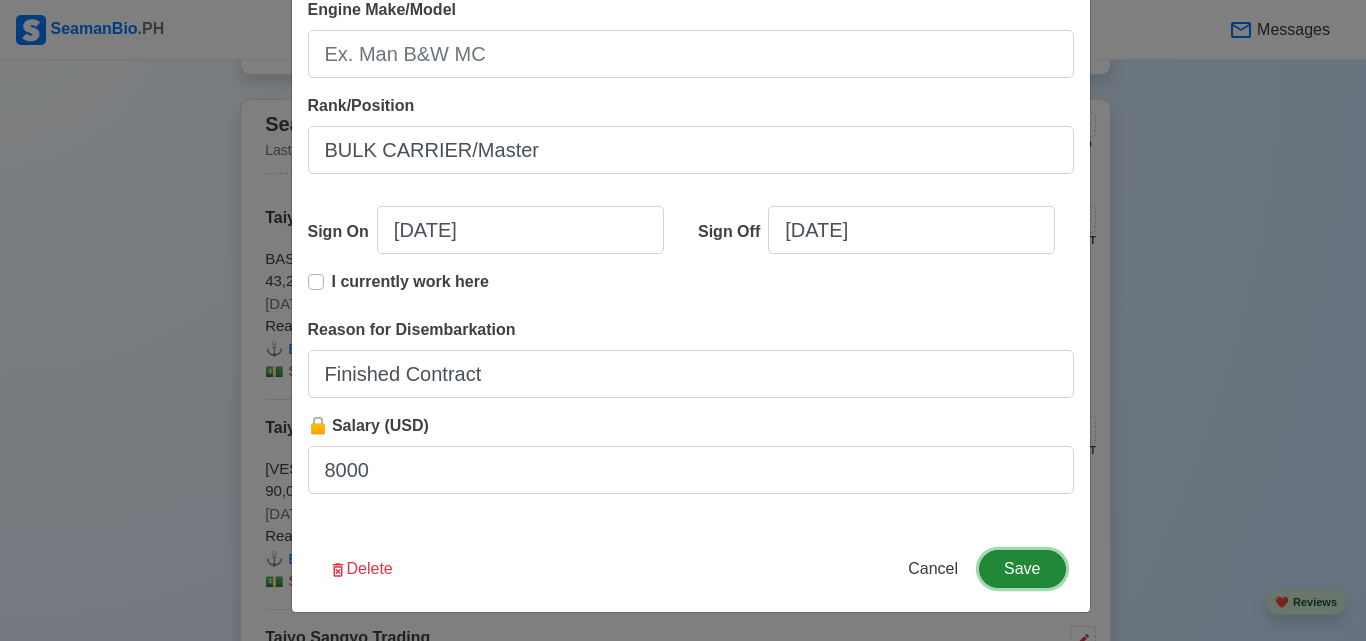 click on "Save" at bounding box center (1022, 569) 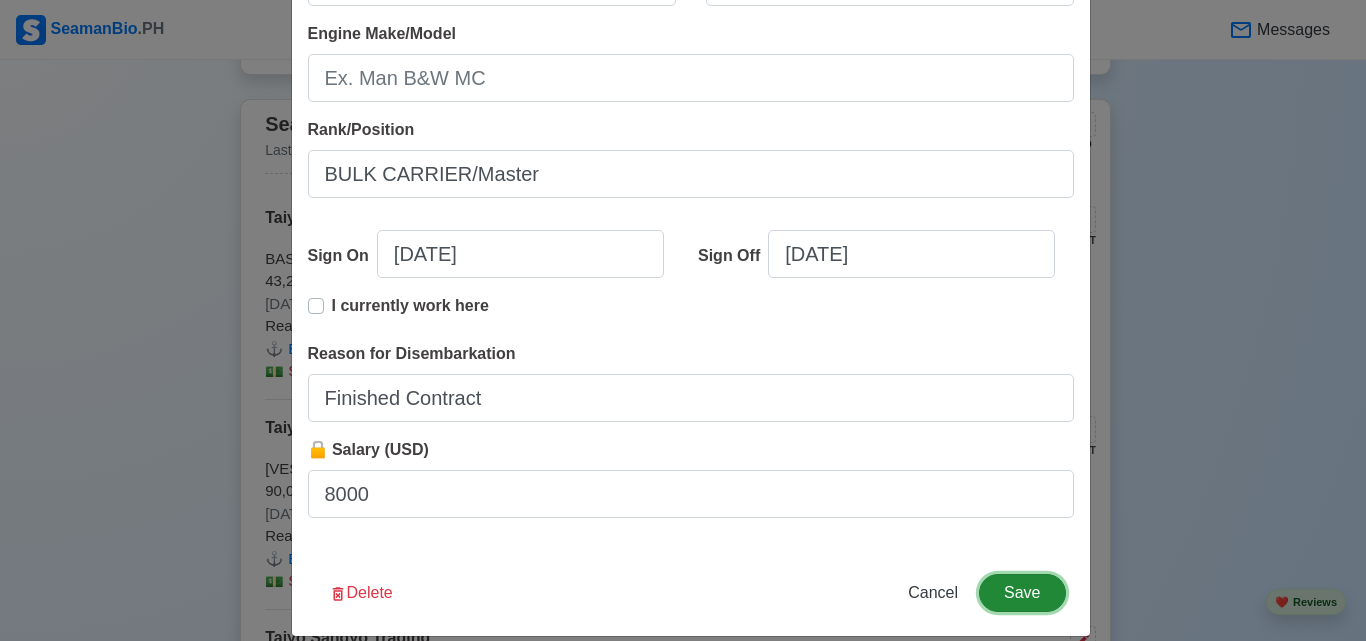 scroll, scrollTop: 523, scrollLeft: 0, axis: vertical 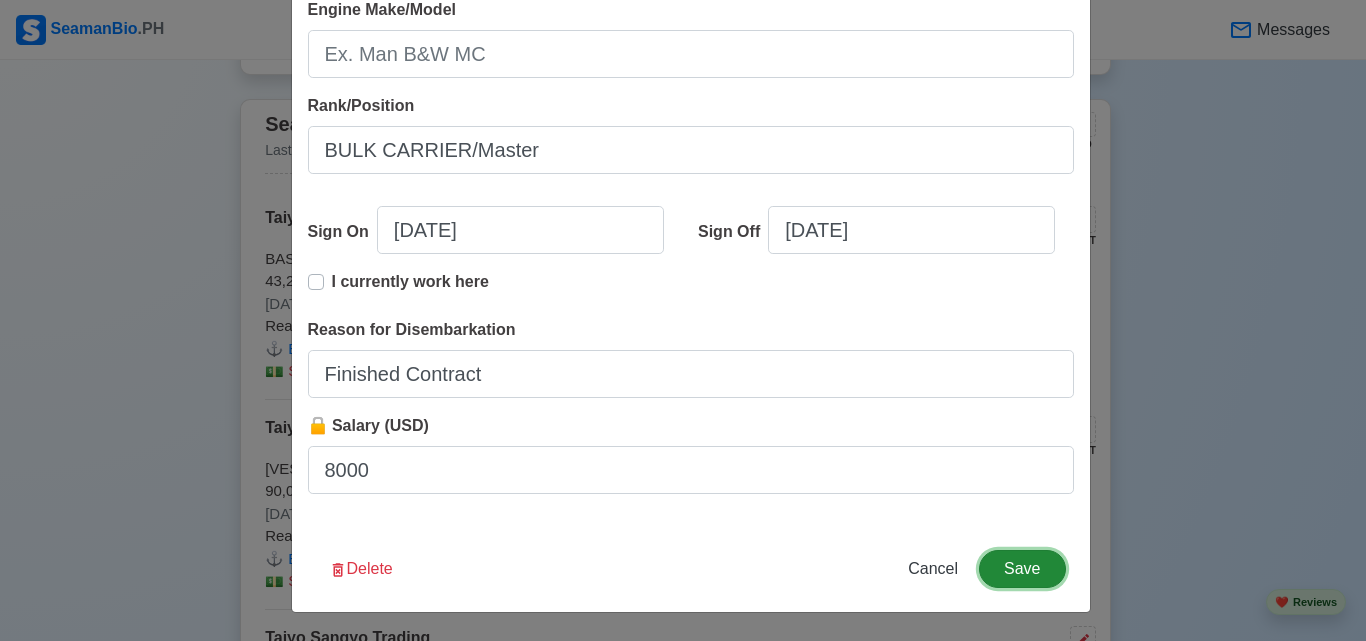 click on "Save" at bounding box center [1022, 569] 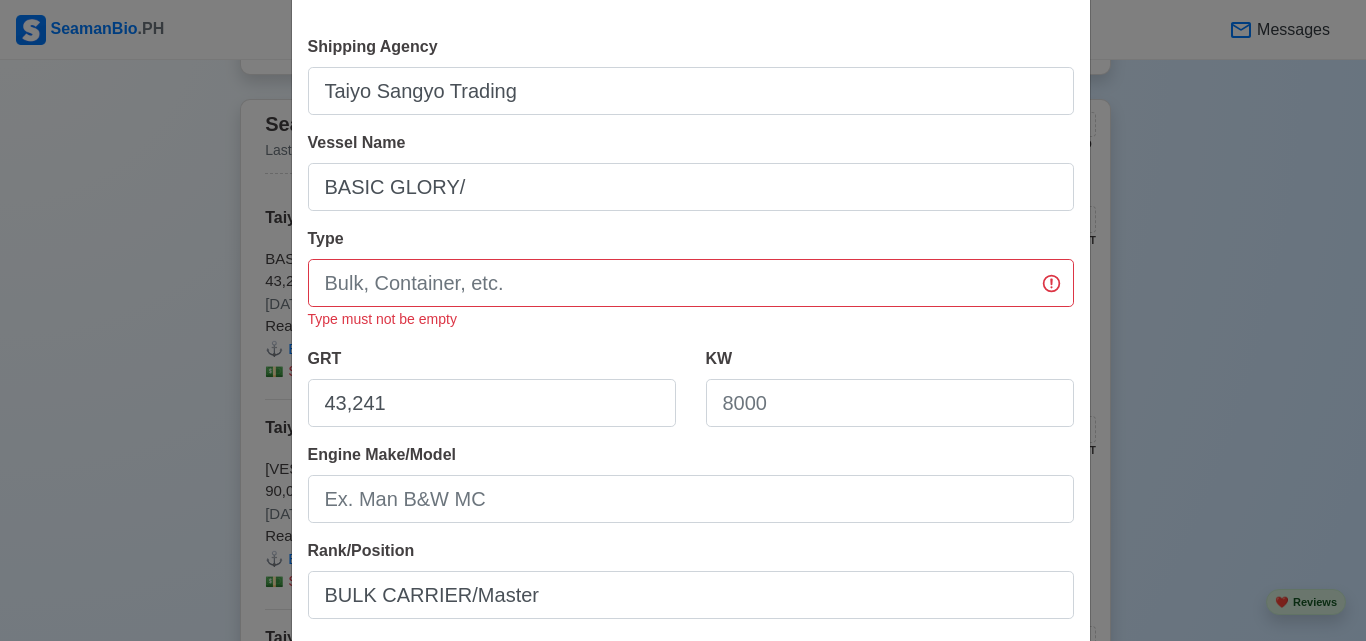 scroll, scrollTop: 23, scrollLeft: 0, axis: vertical 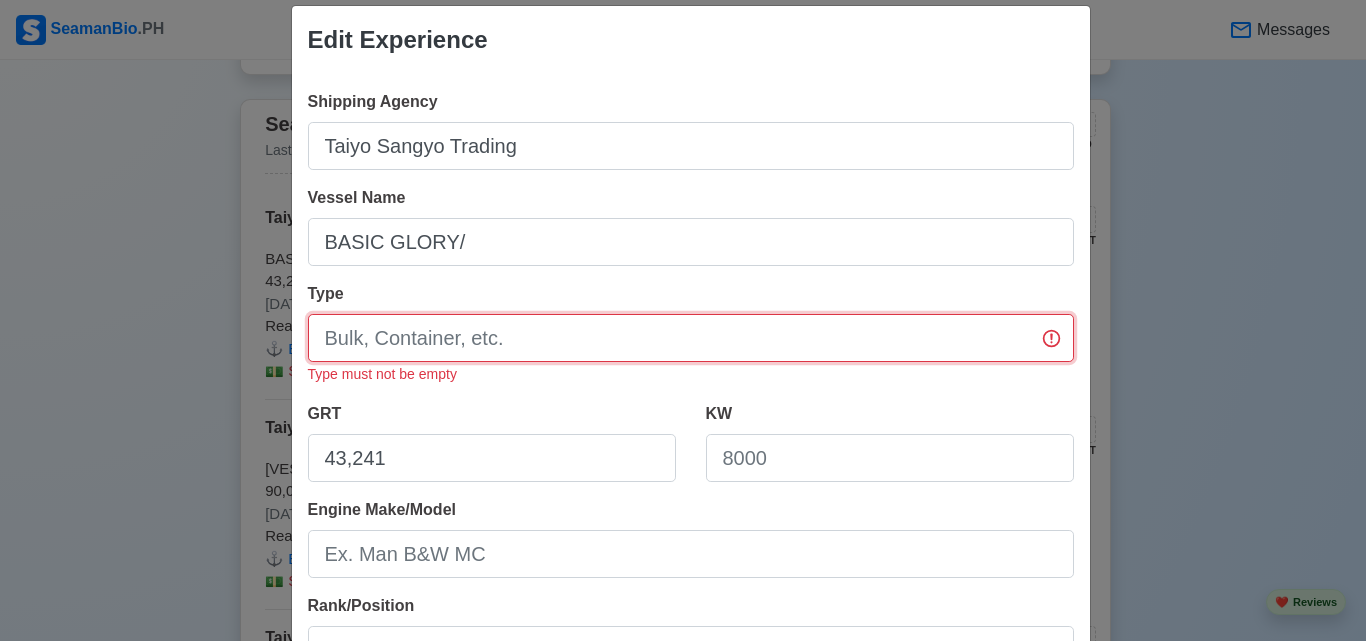 click on "Type" at bounding box center (691, 338) 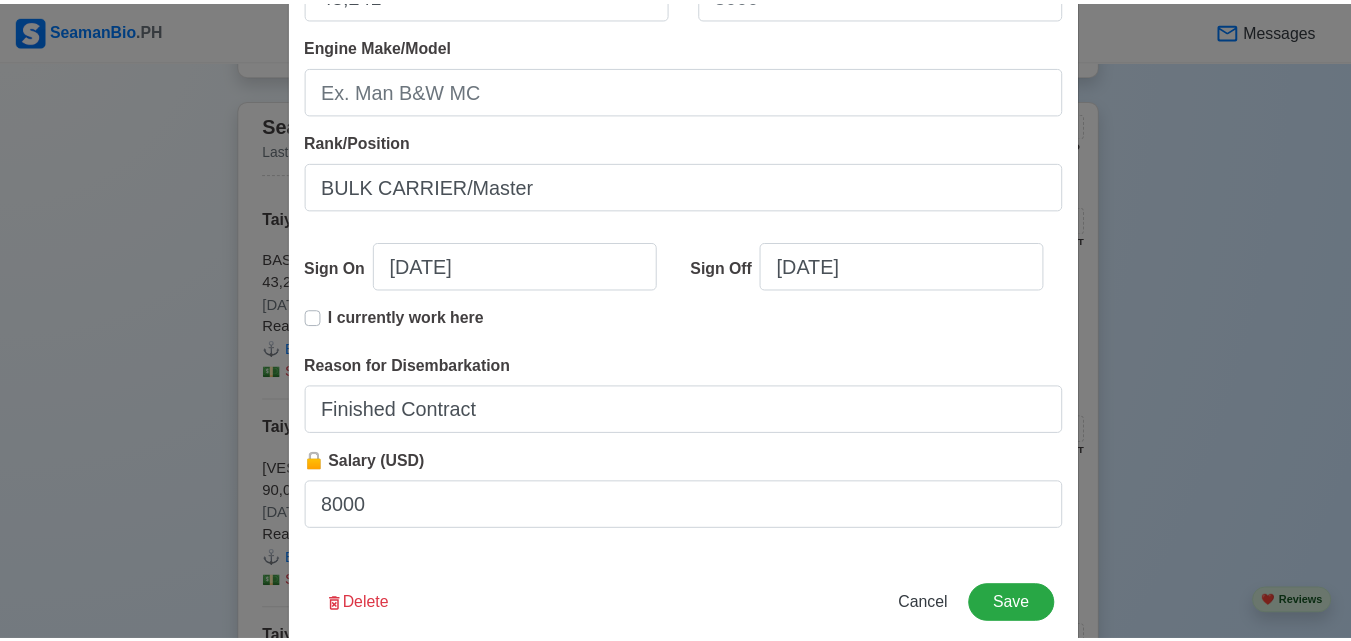 scroll, scrollTop: 523, scrollLeft: 0, axis: vertical 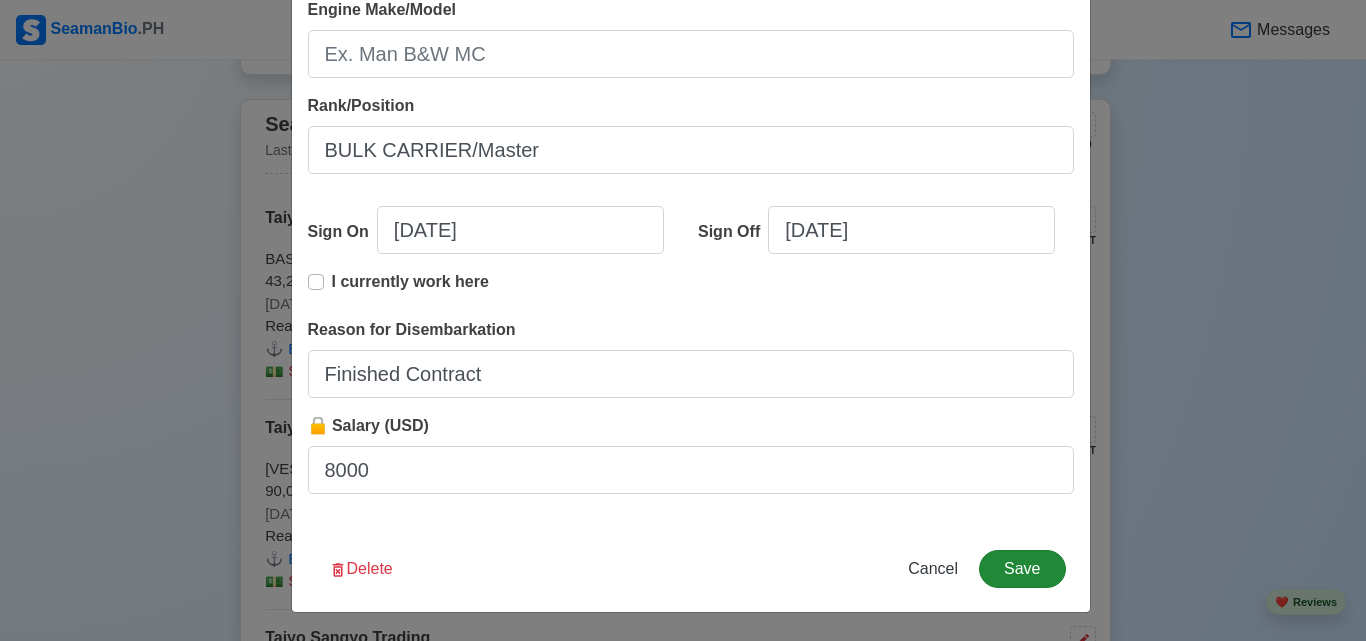 type on "Bulk" 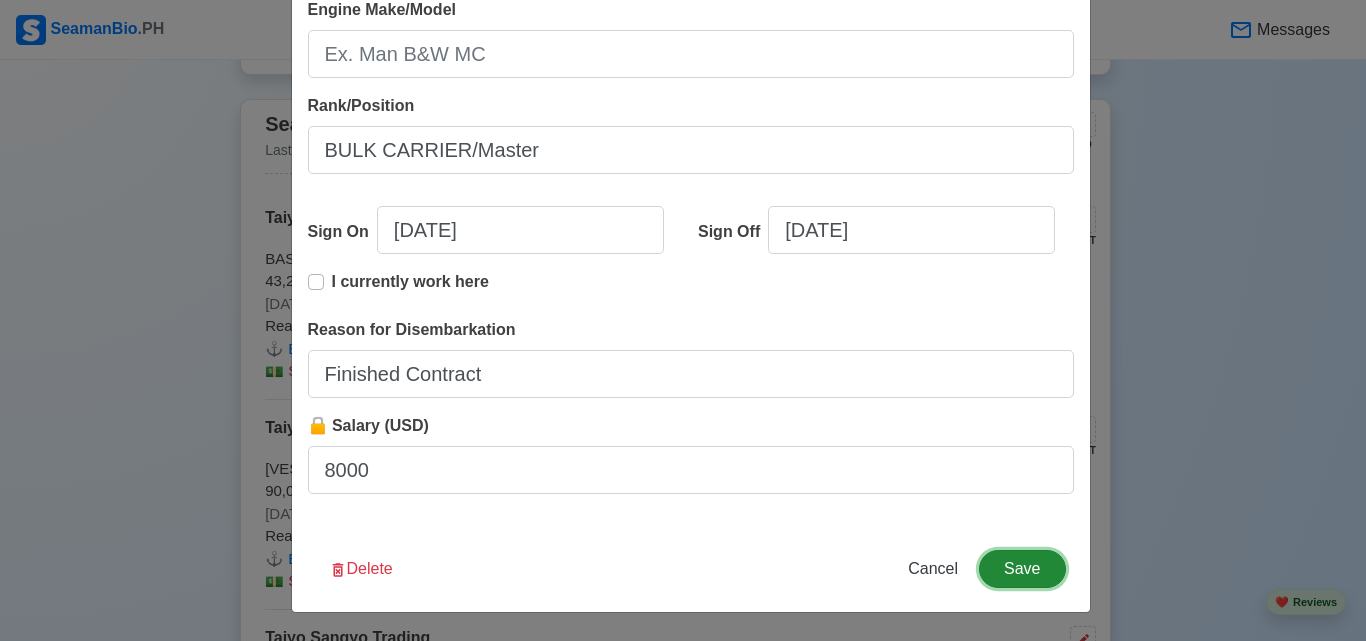 click on "Save" at bounding box center (1022, 569) 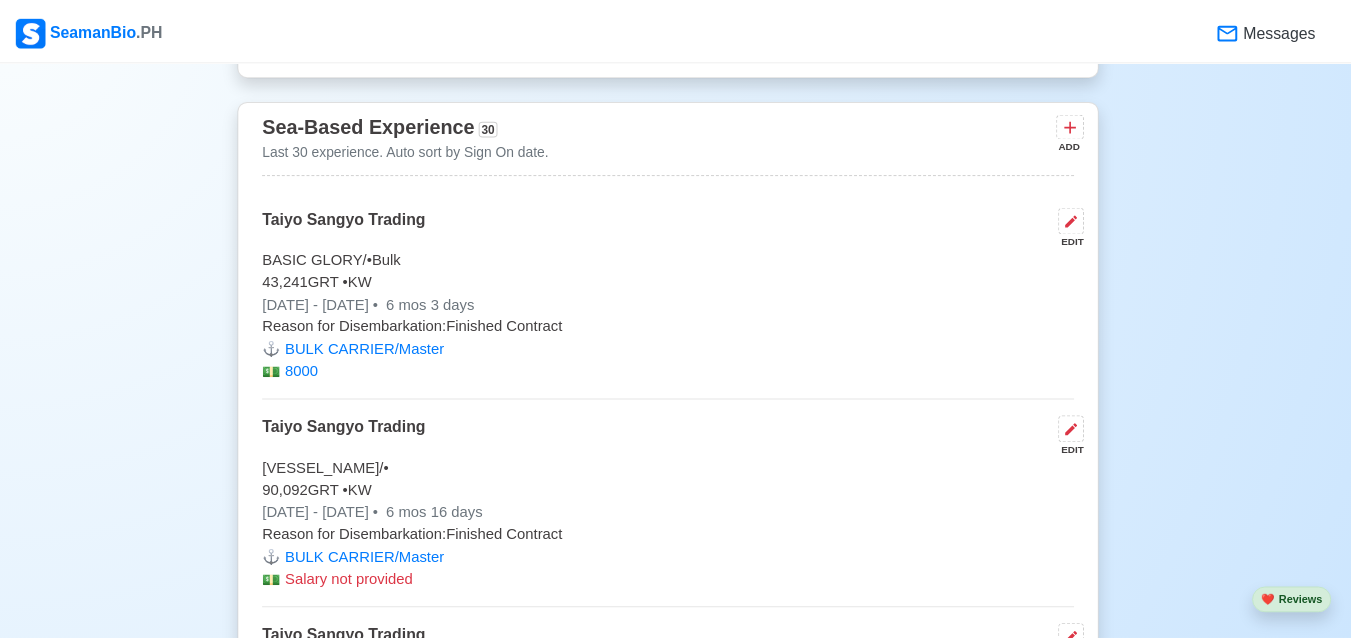 scroll, scrollTop: 0, scrollLeft: 0, axis: both 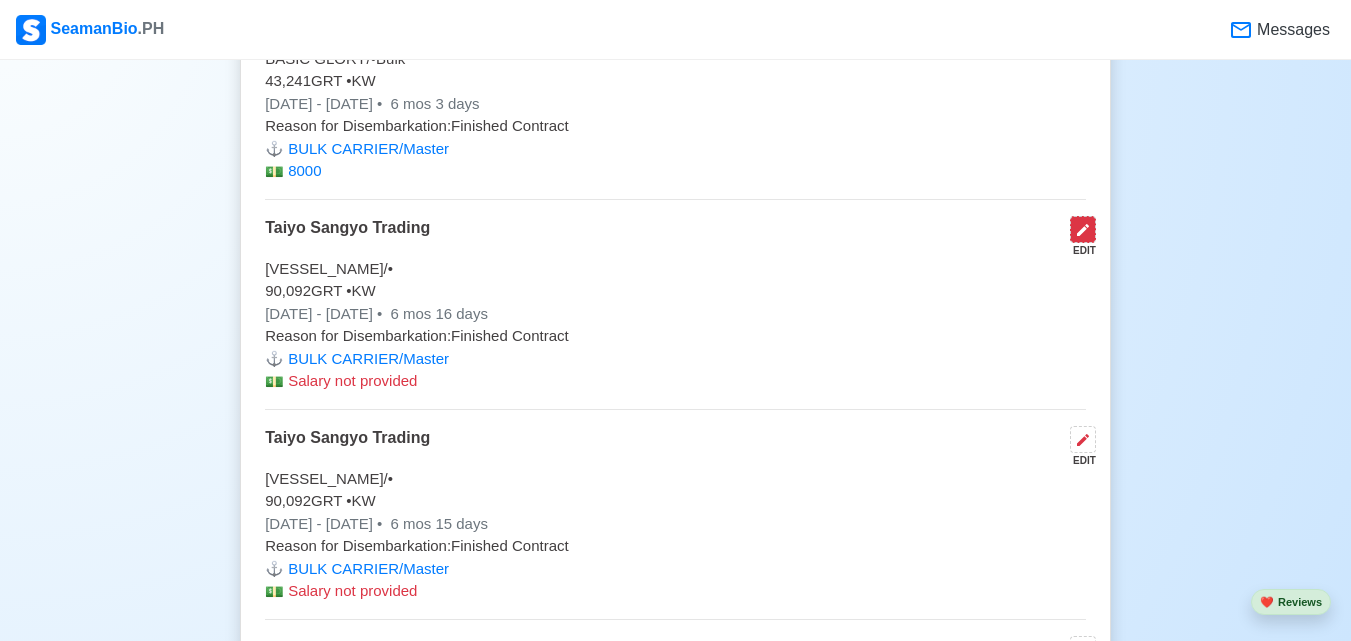 click at bounding box center (1083, 229) 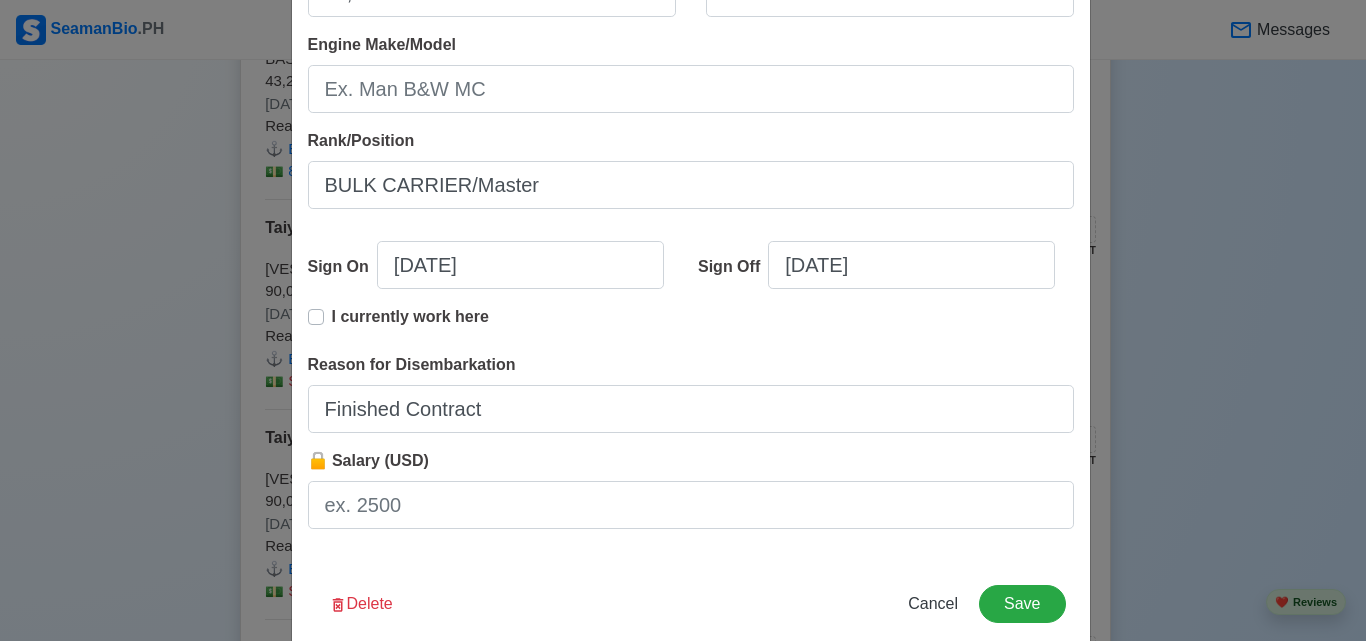 scroll, scrollTop: 499, scrollLeft: 0, axis: vertical 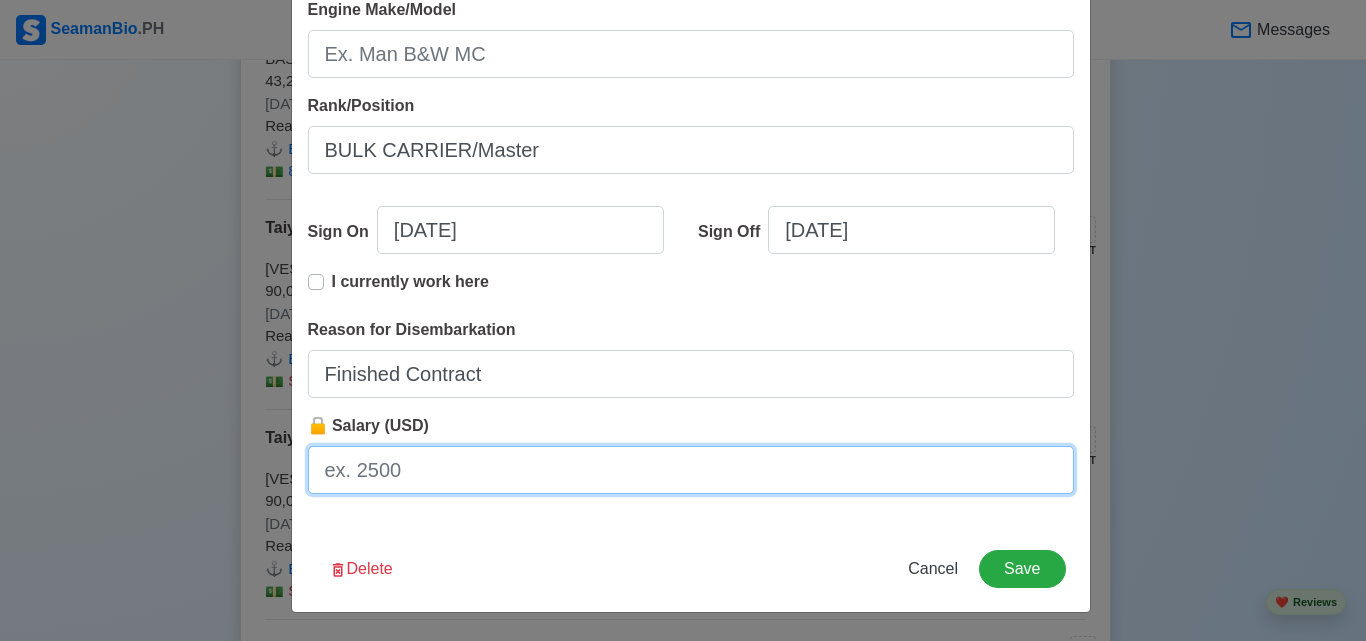 drag, startPoint x: 416, startPoint y: 480, endPoint x: 568, endPoint y: 553, distance: 168.62088 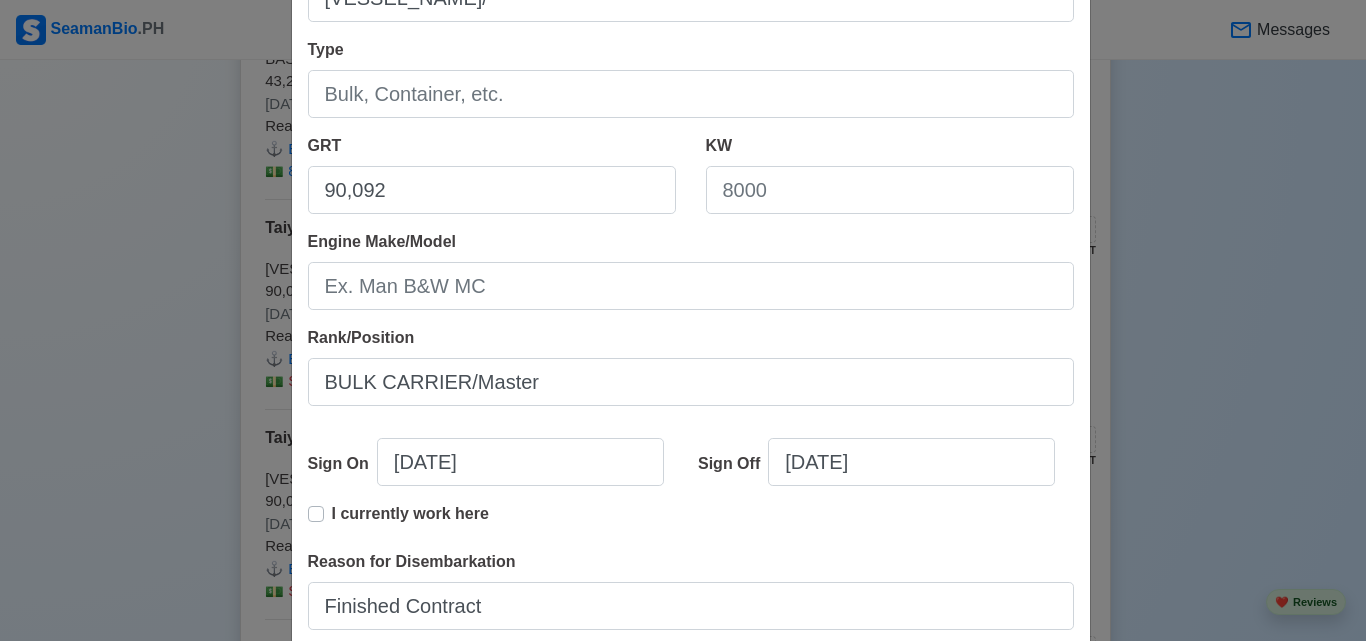 scroll, scrollTop: 0, scrollLeft: 0, axis: both 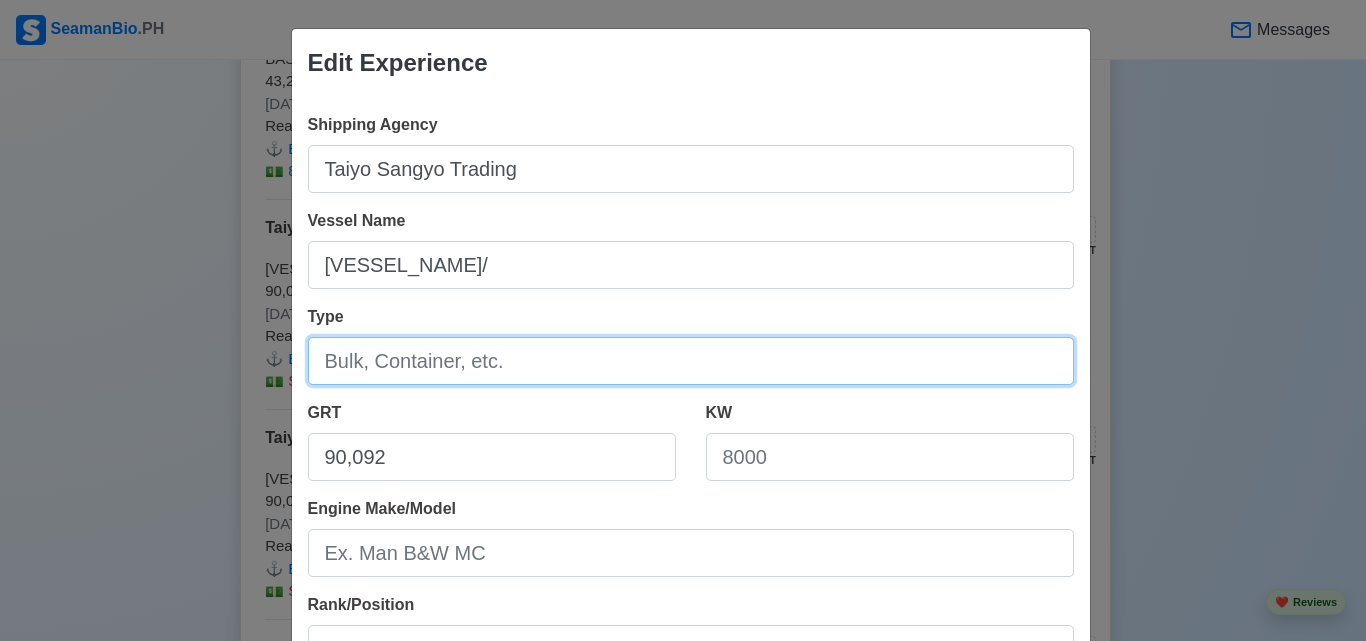 click on "Type" at bounding box center (691, 361) 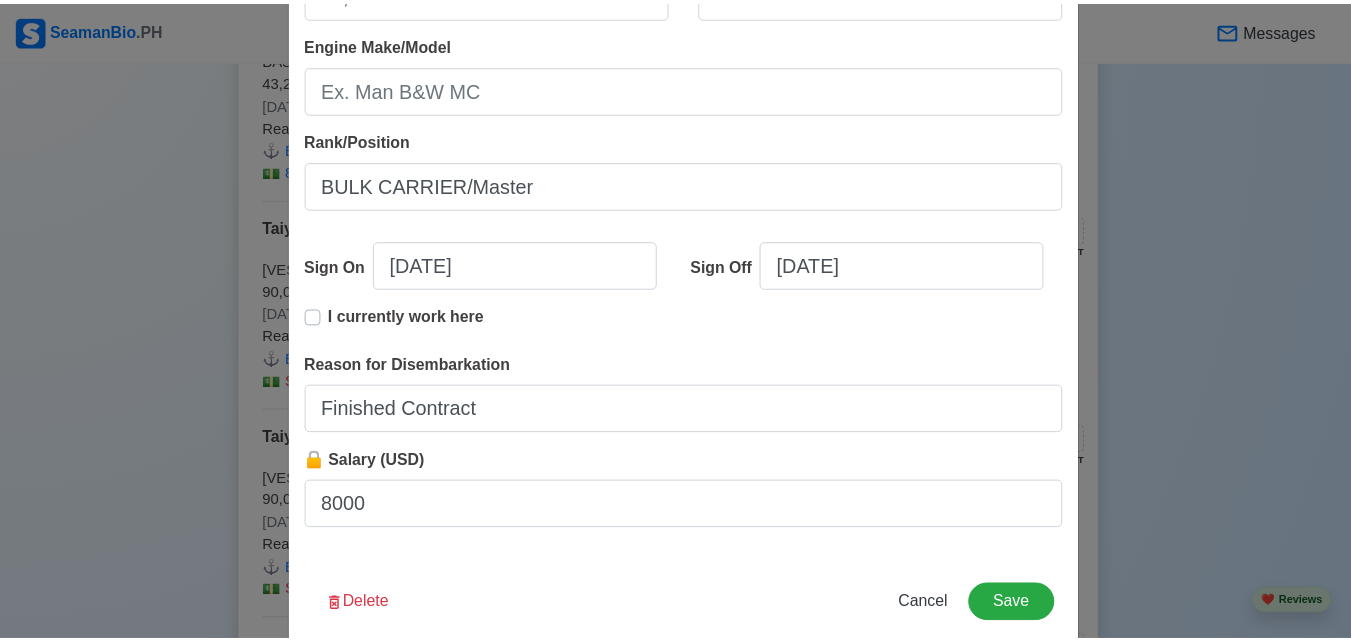 scroll, scrollTop: 499, scrollLeft: 0, axis: vertical 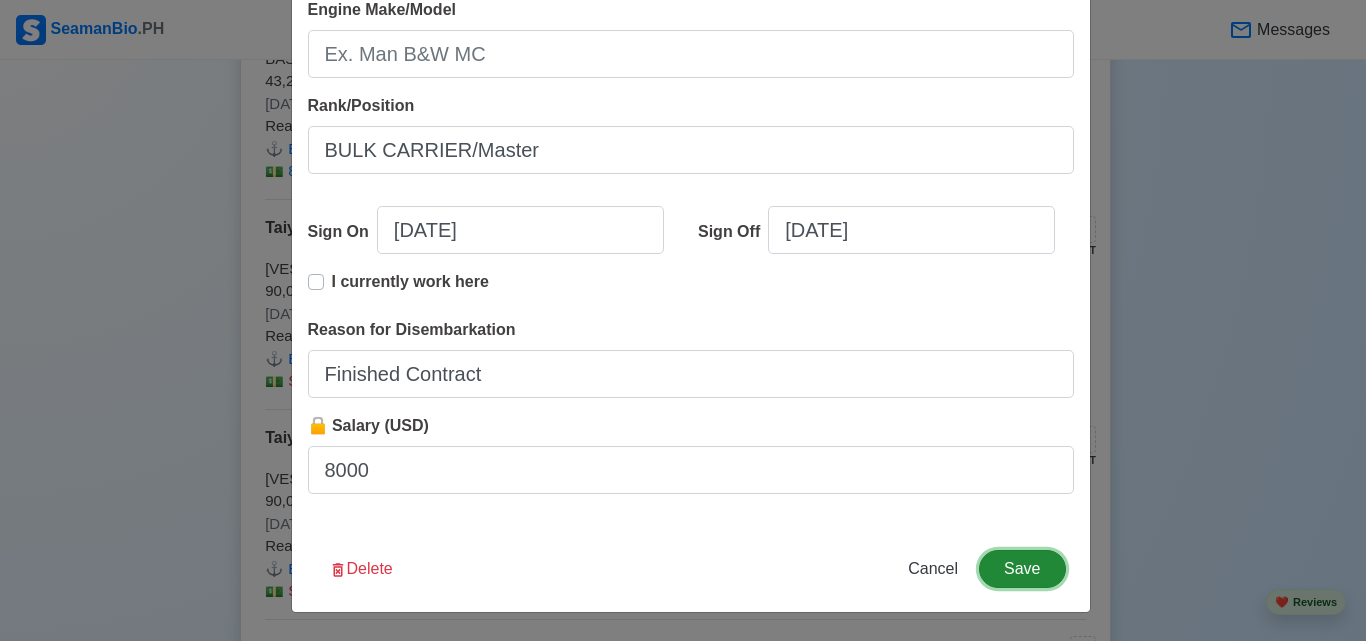 click on "Save" at bounding box center (1022, 569) 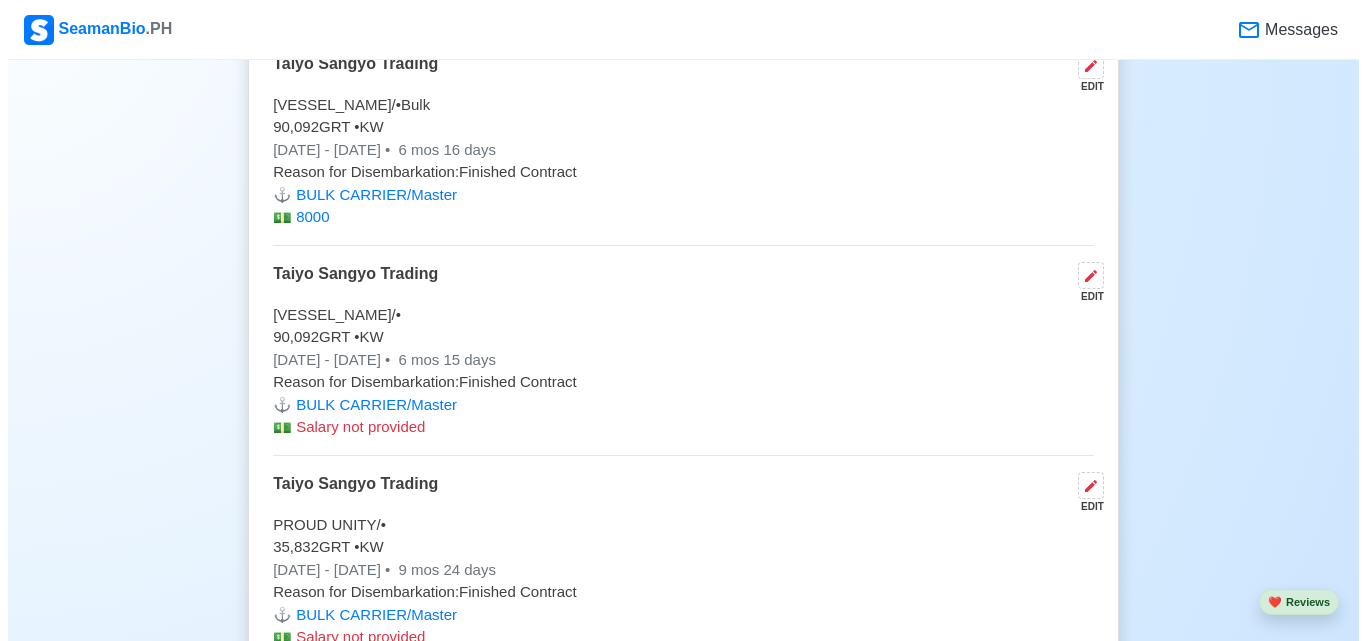 scroll, scrollTop: 7300, scrollLeft: 0, axis: vertical 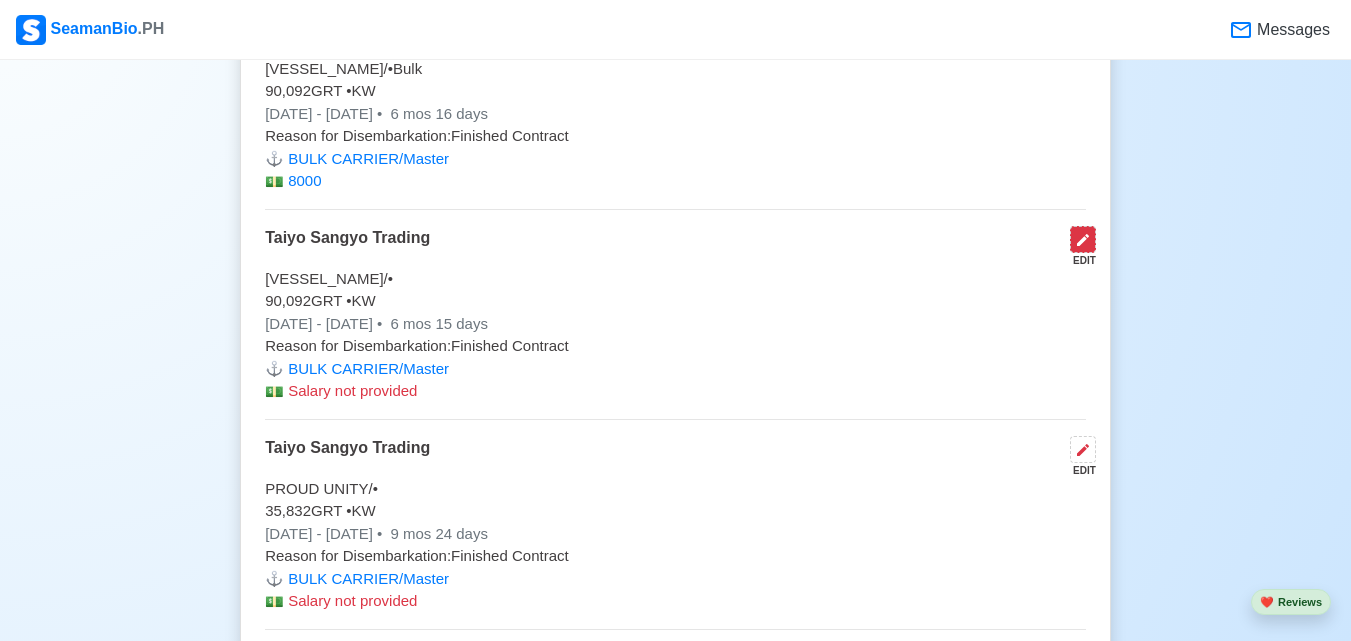 click 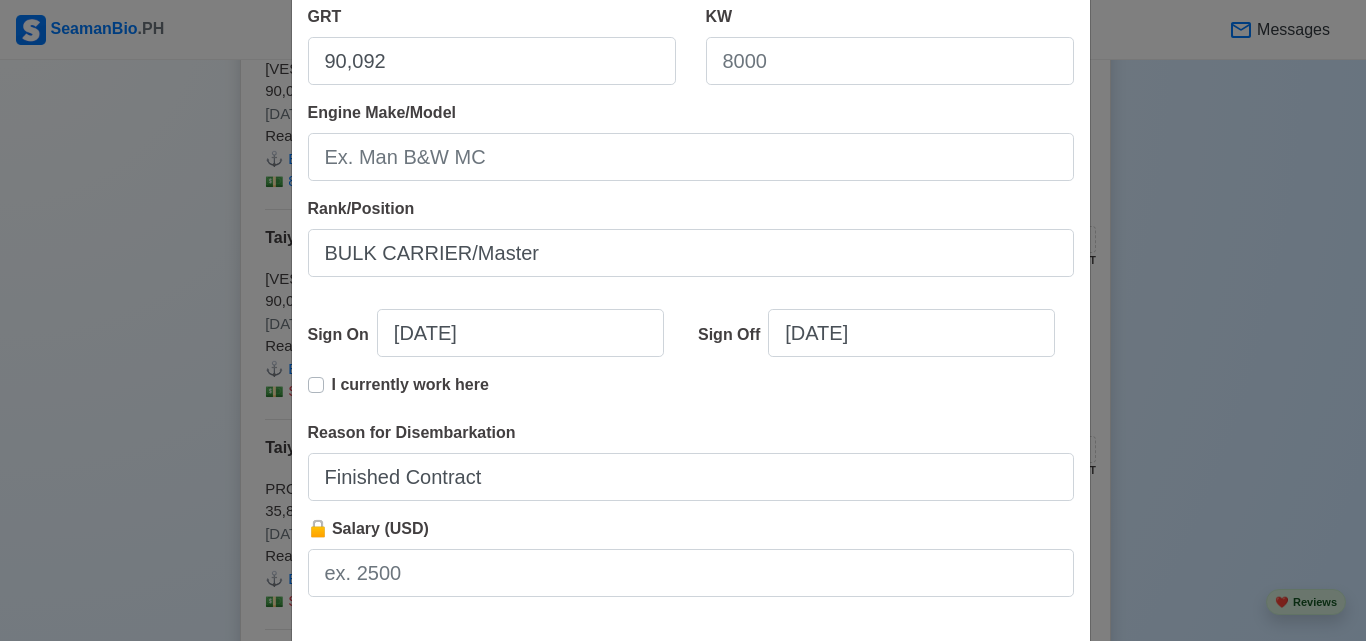 scroll, scrollTop: 400, scrollLeft: 0, axis: vertical 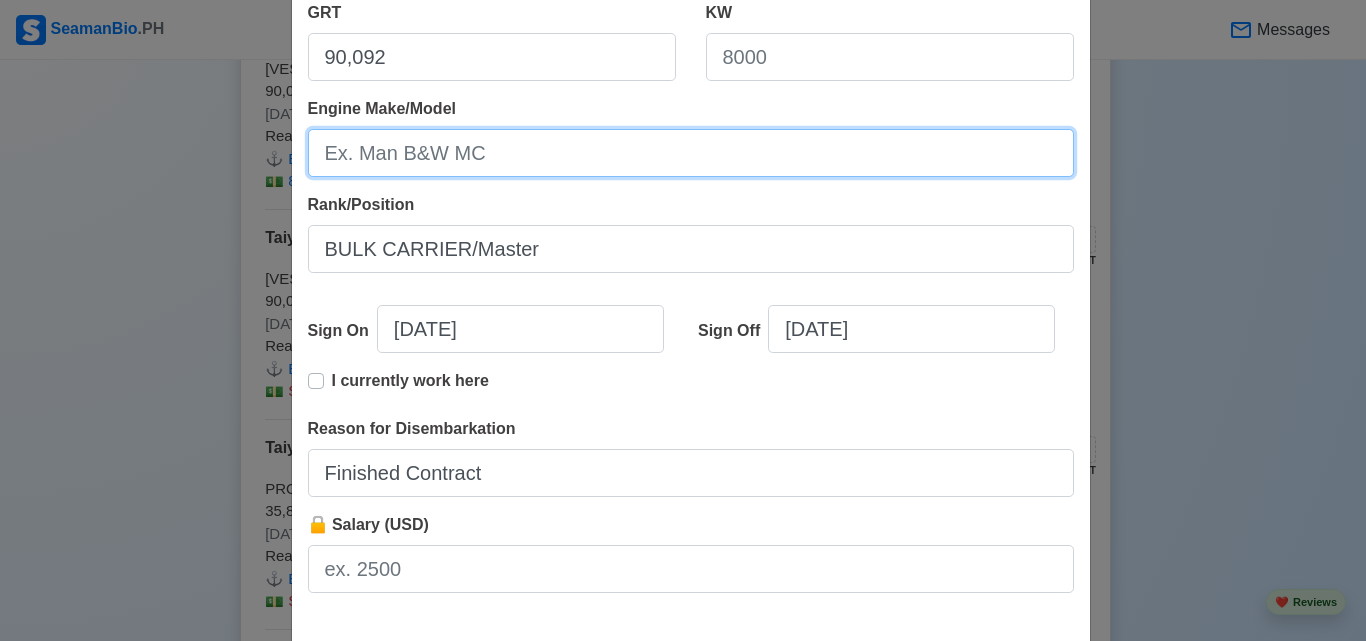 click on "Engine Make/Model" at bounding box center (691, 153) 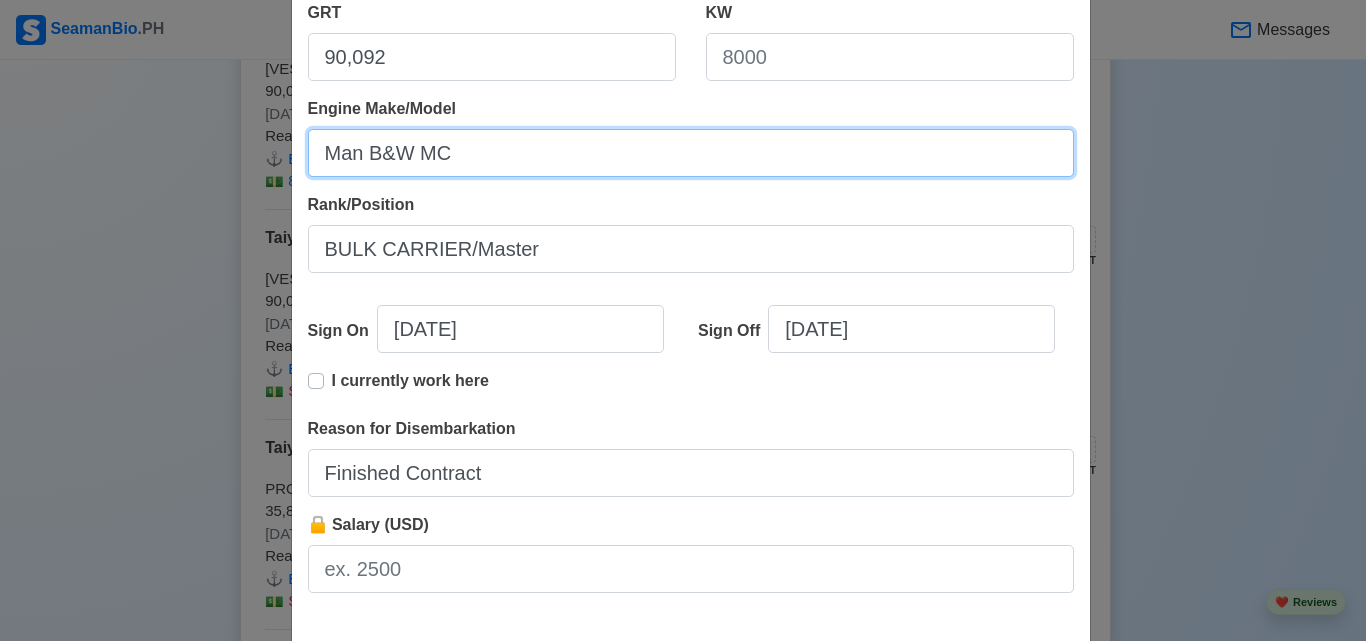 scroll, scrollTop: 499, scrollLeft: 0, axis: vertical 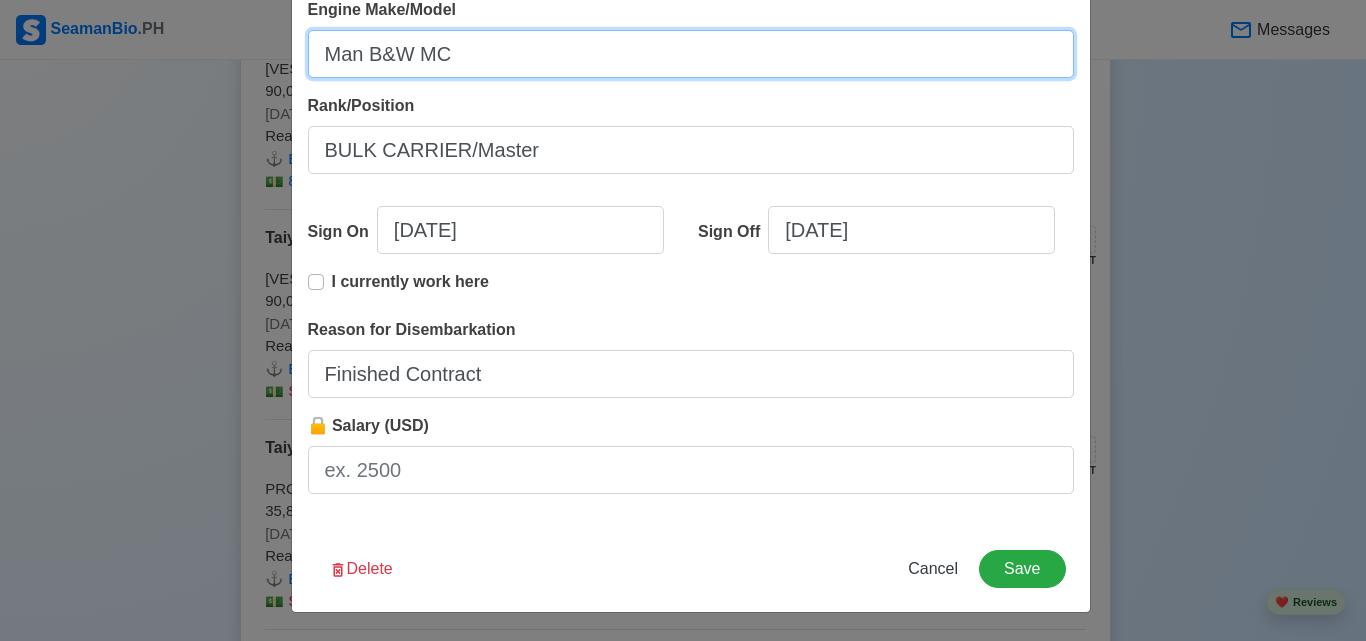 type on "Man B&W MC" 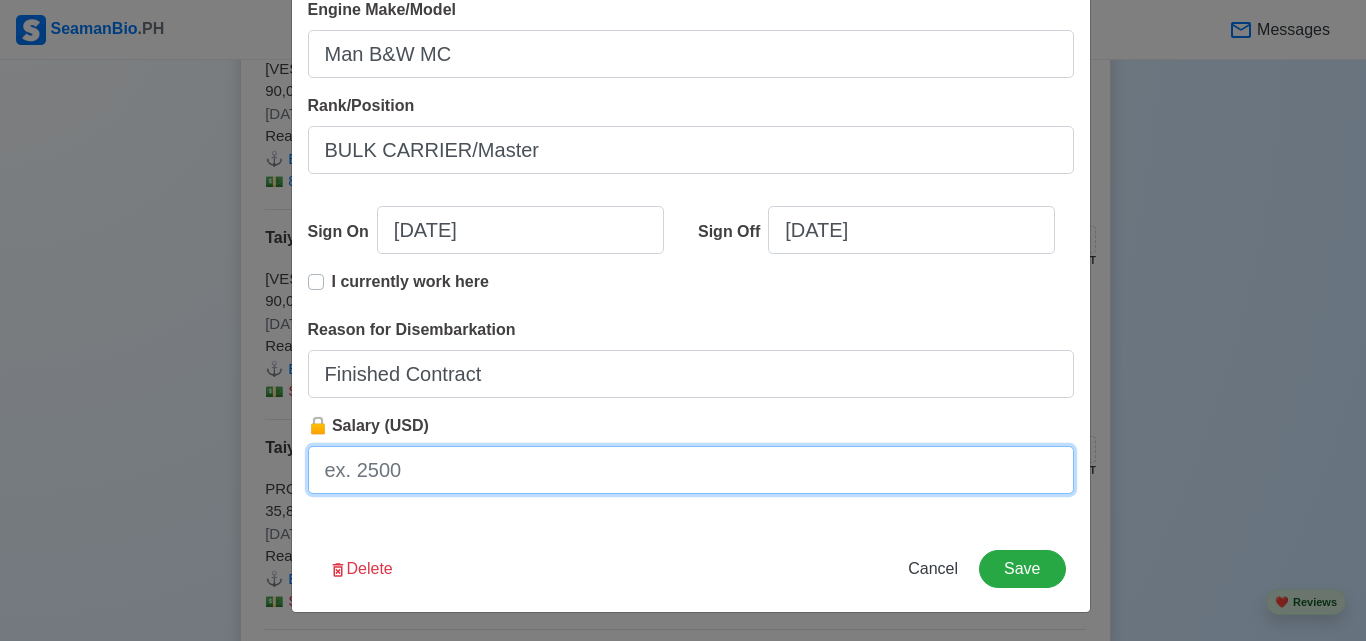 click on "🔒 Salary (USD)" at bounding box center (691, 470) 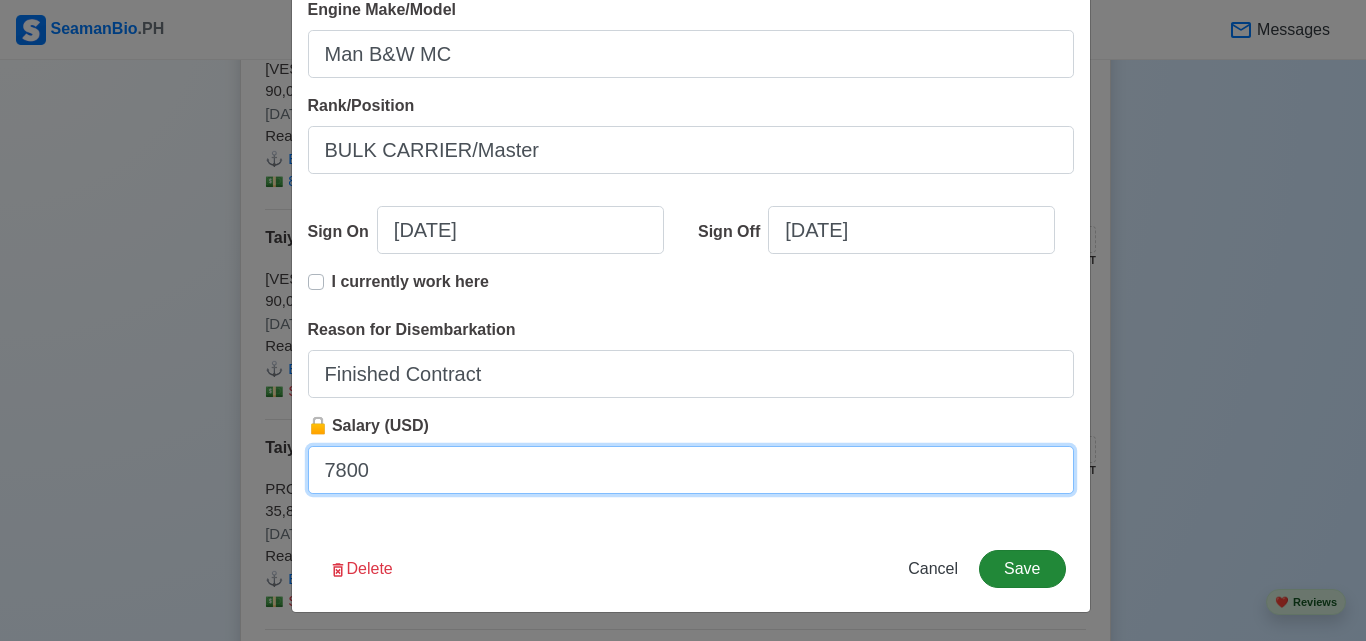 type on "7800" 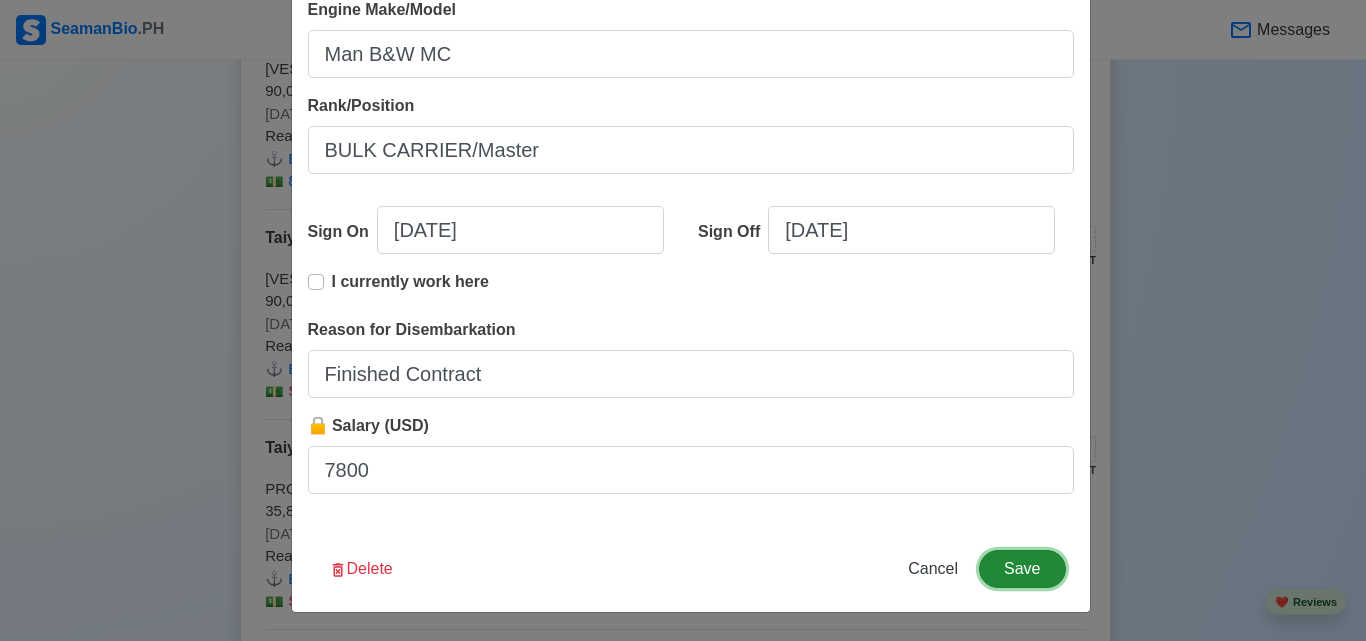 click on "Save" at bounding box center (1022, 569) 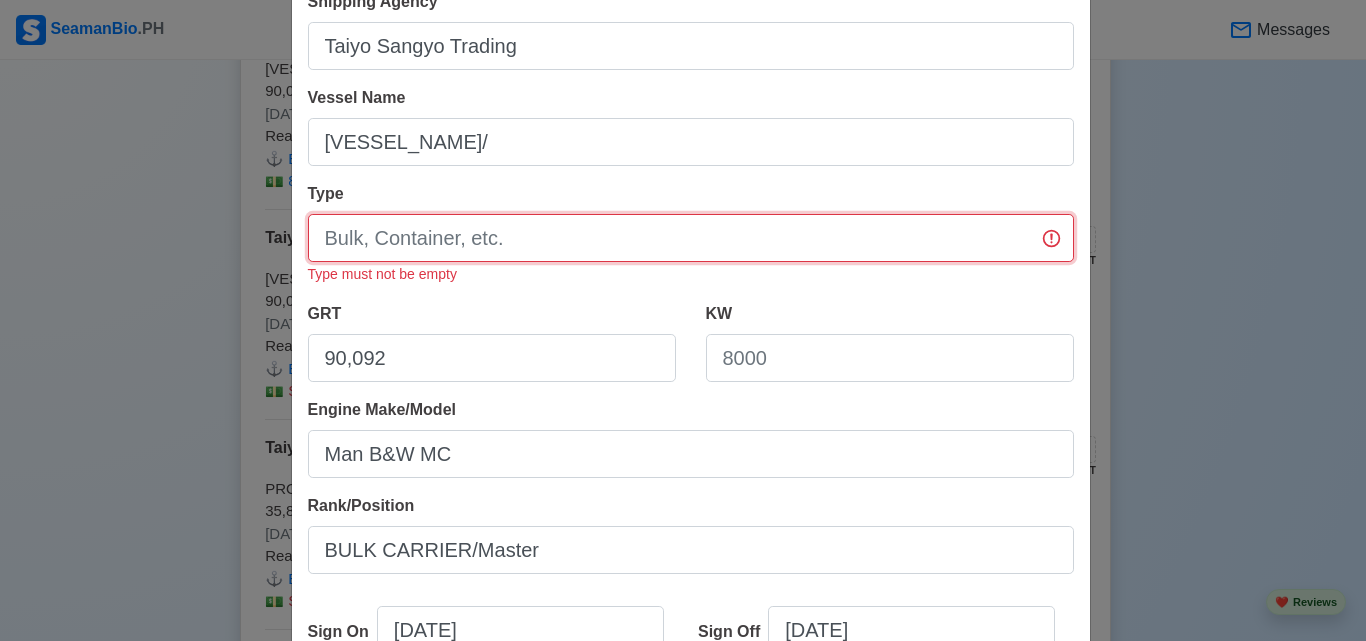 drag, startPoint x: 445, startPoint y: 240, endPoint x: 448, endPoint y: 262, distance: 22.203604 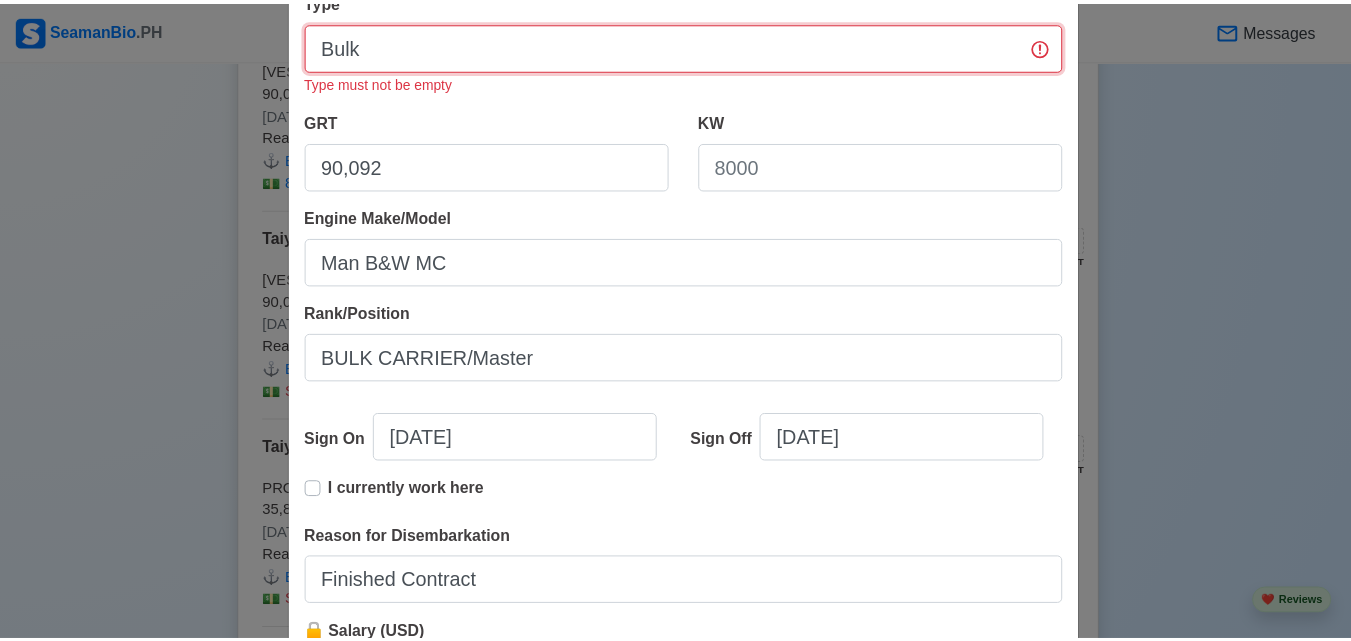 scroll, scrollTop: 523, scrollLeft: 0, axis: vertical 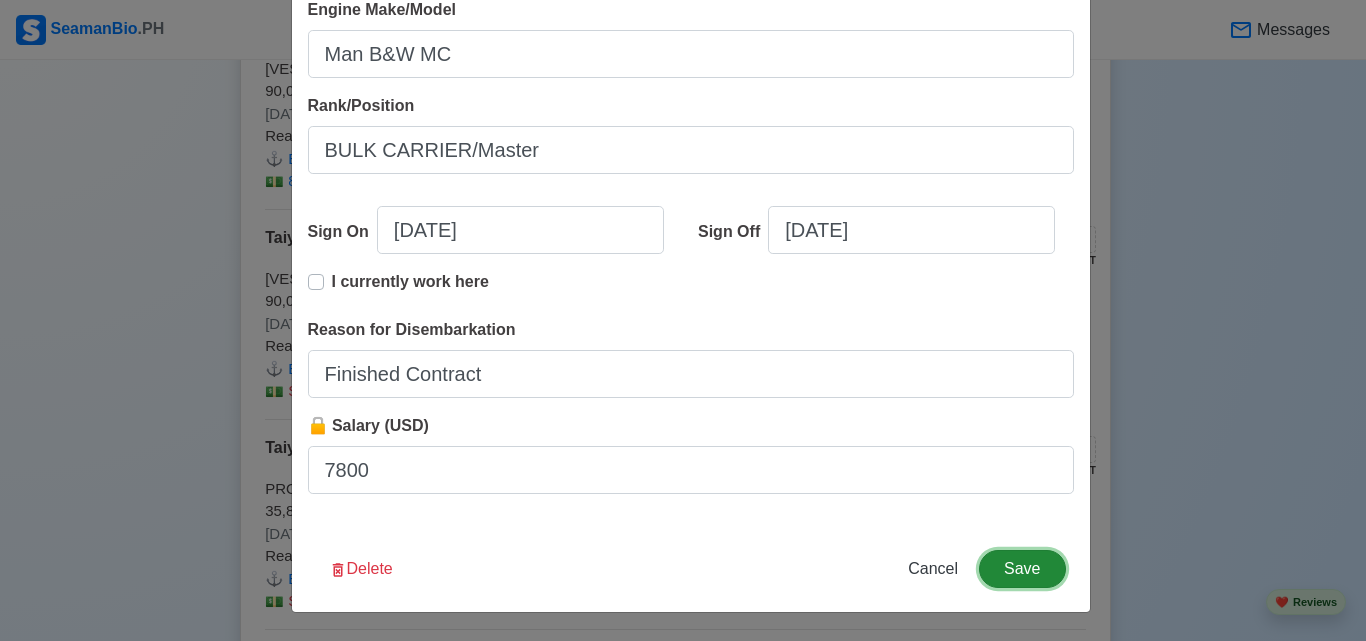 click on "Save" at bounding box center (1022, 569) 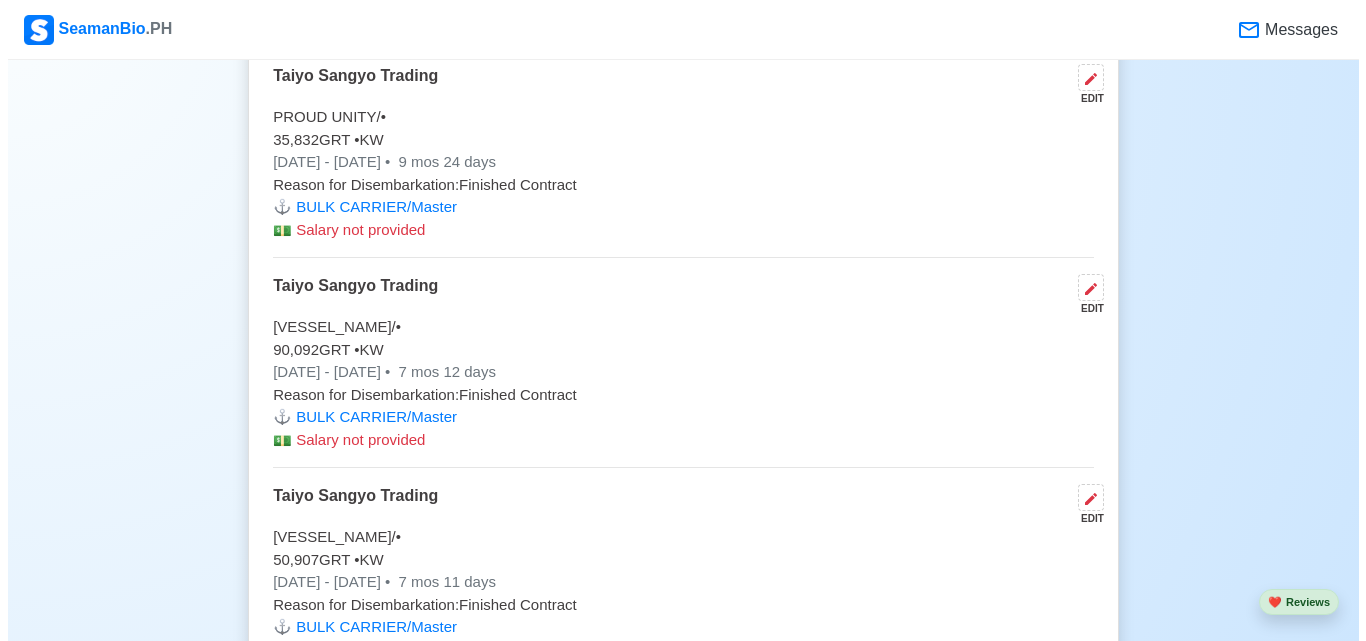 scroll, scrollTop: 7700, scrollLeft: 0, axis: vertical 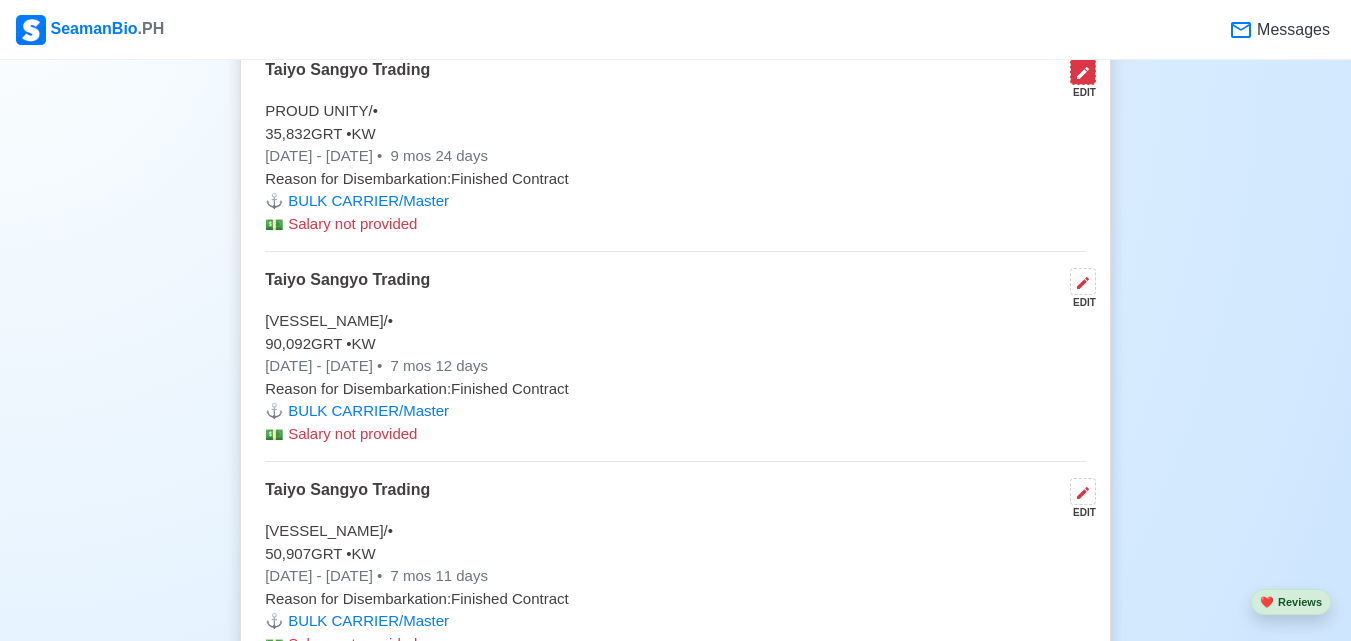 click 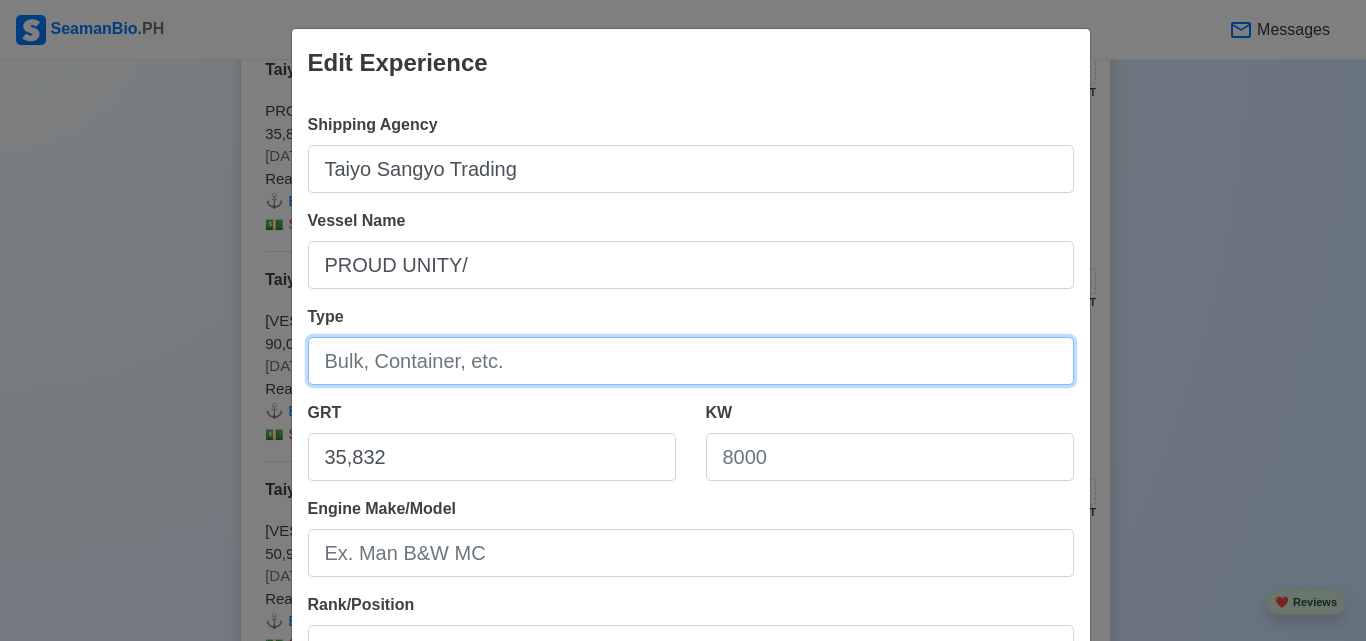 click on "Type" at bounding box center (691, 361) 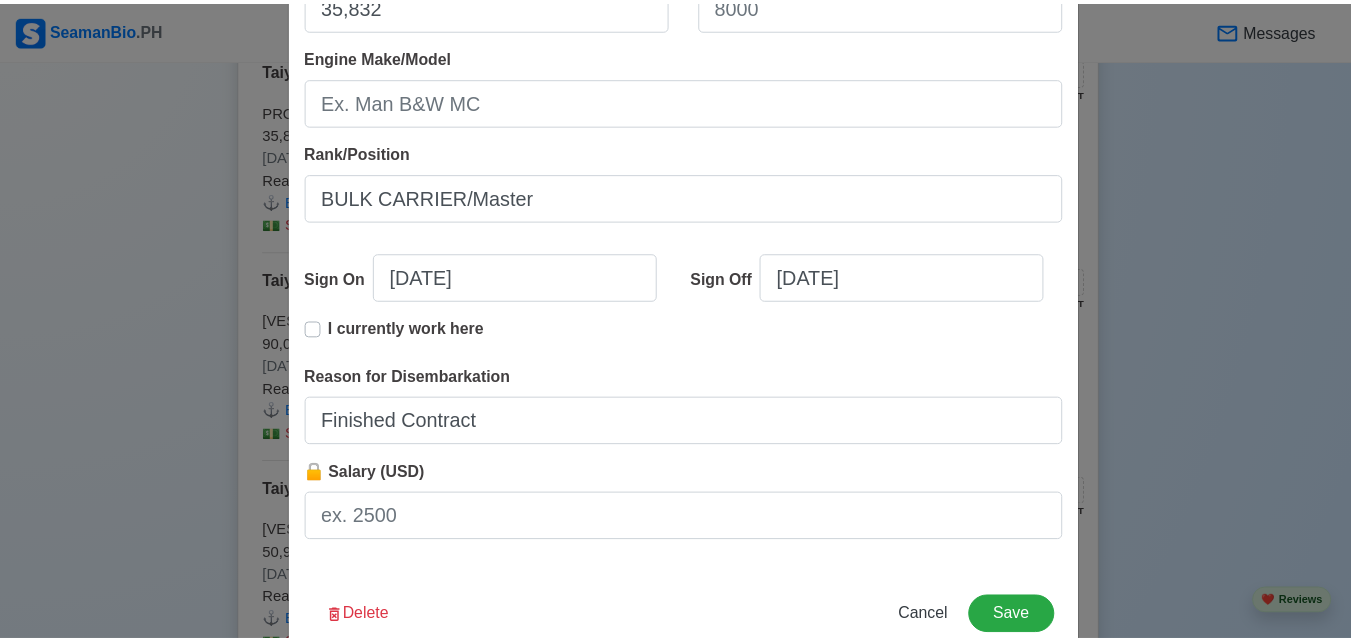 scroll, scrollTop: 499, scrollLeft: 0, axis: vertical 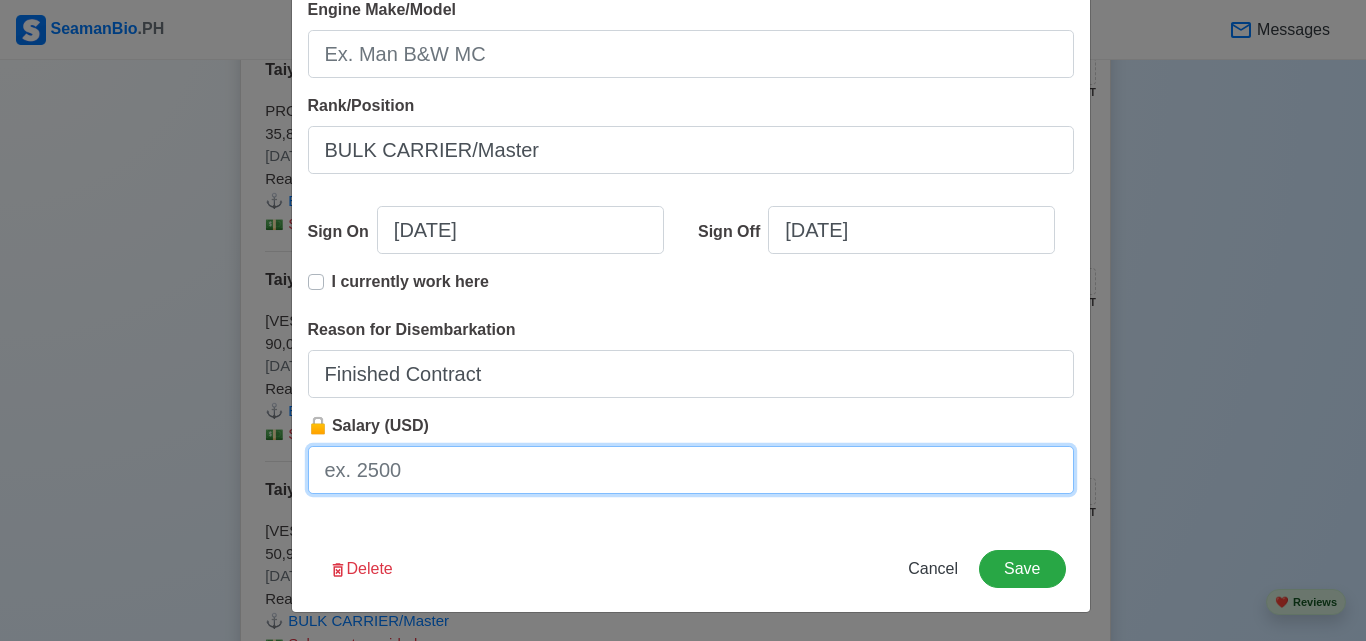 click on "🔒 Salary (USD)" at bounding box center (691, 470) 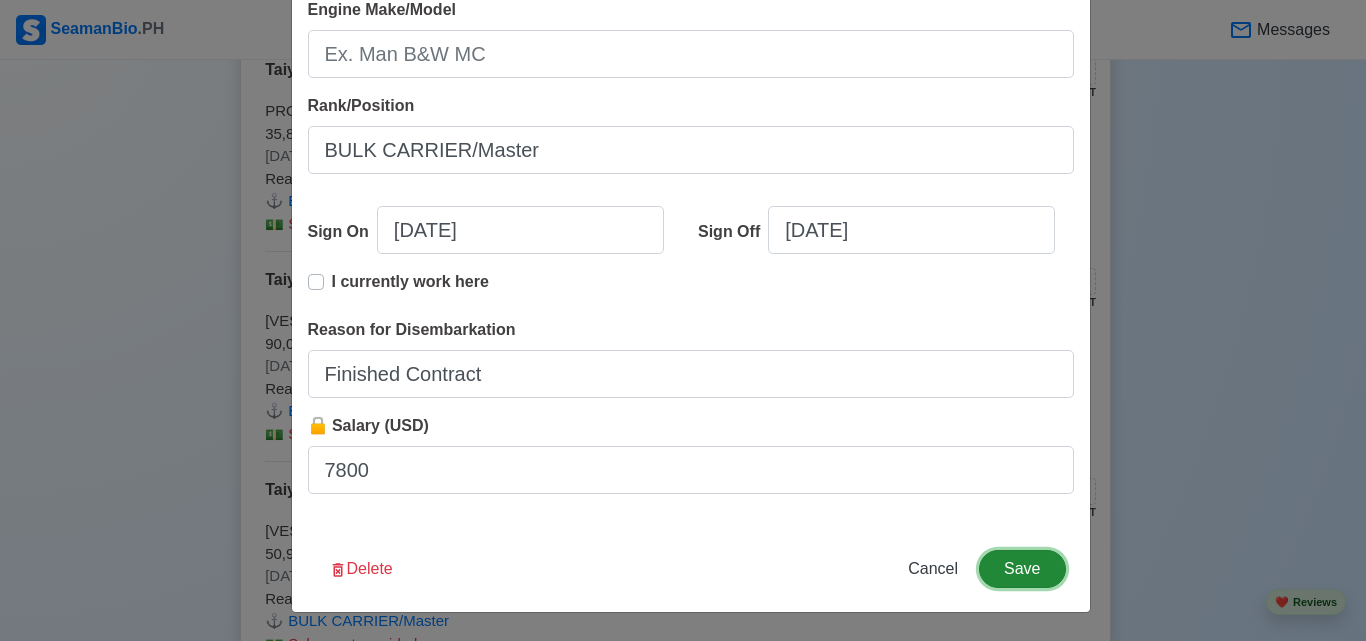 click on "Save" at bounding box center (1022, 569) 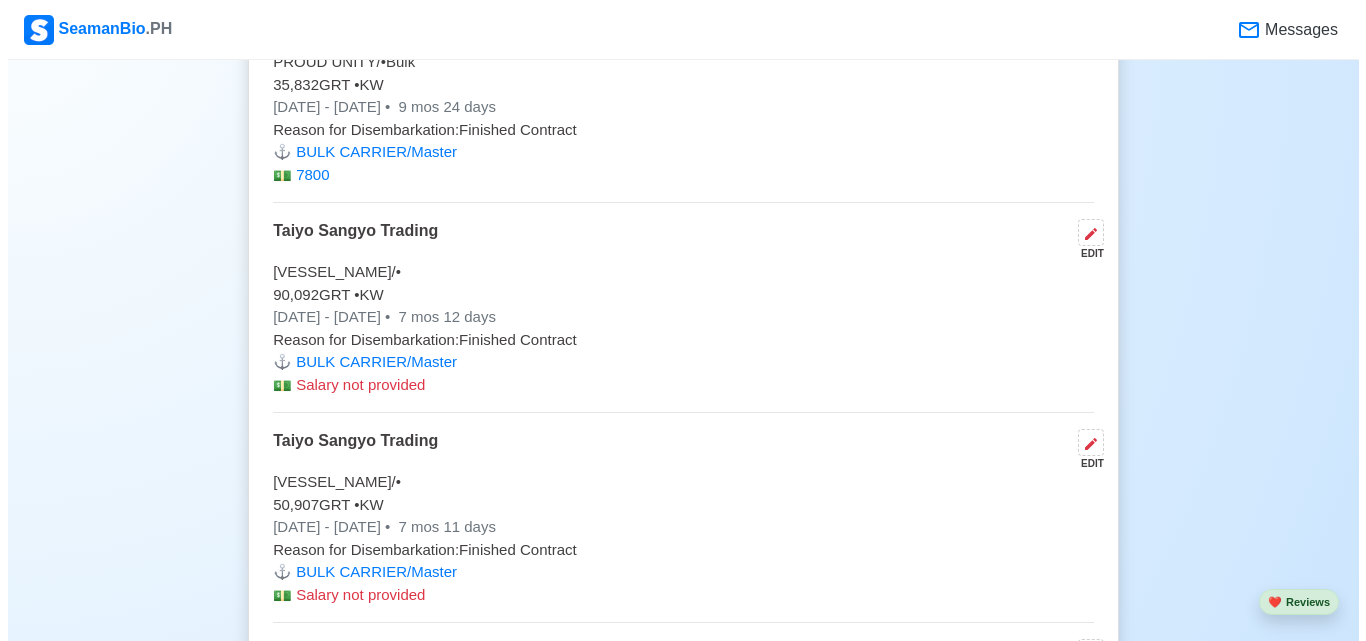 scroll, scrollTop: 7700, scrollLeft: 0, axis: vertical 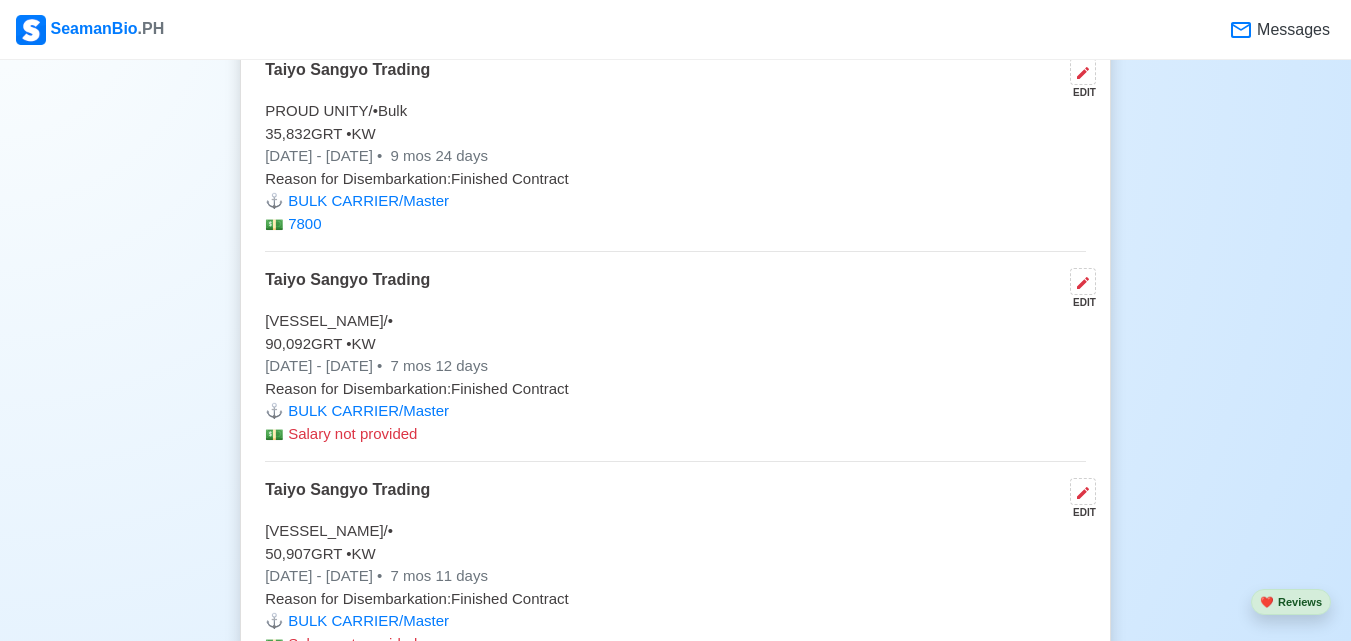 click on "EDIT" at bounding box center (1079, 302) 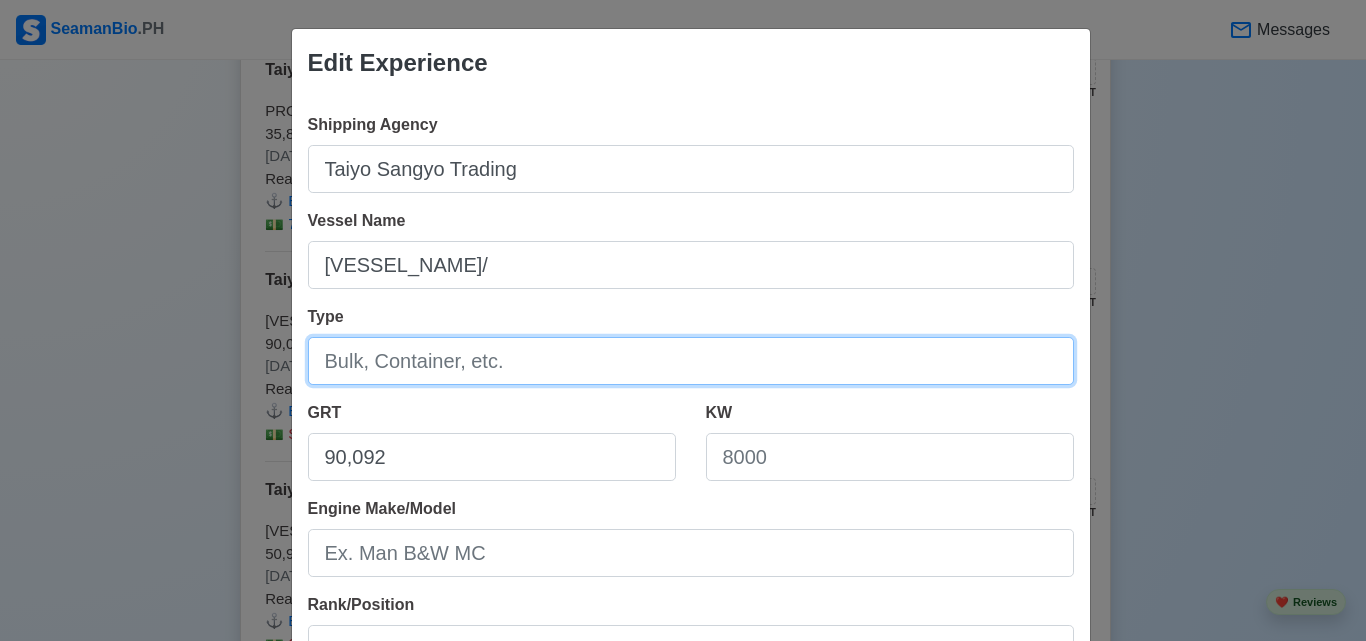 click on "Type" at bounding box center (691, 361) 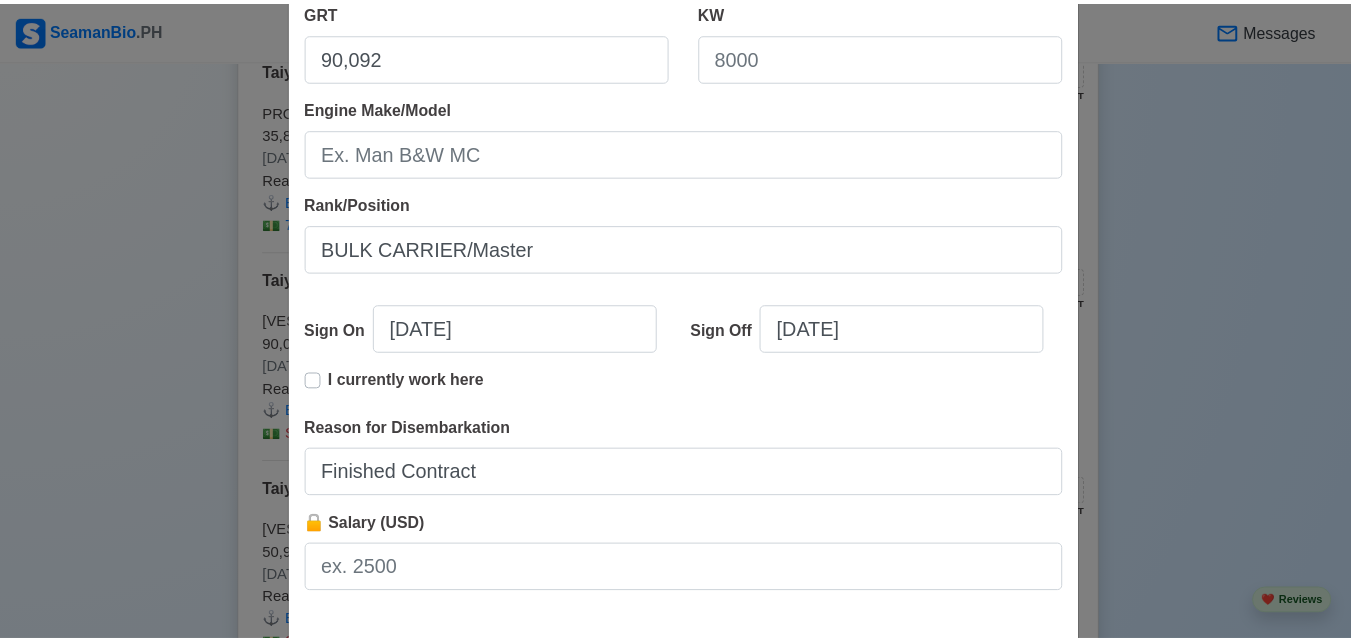 scroll, scrollTop: 499, scrollLeft: 0, axis: vertical 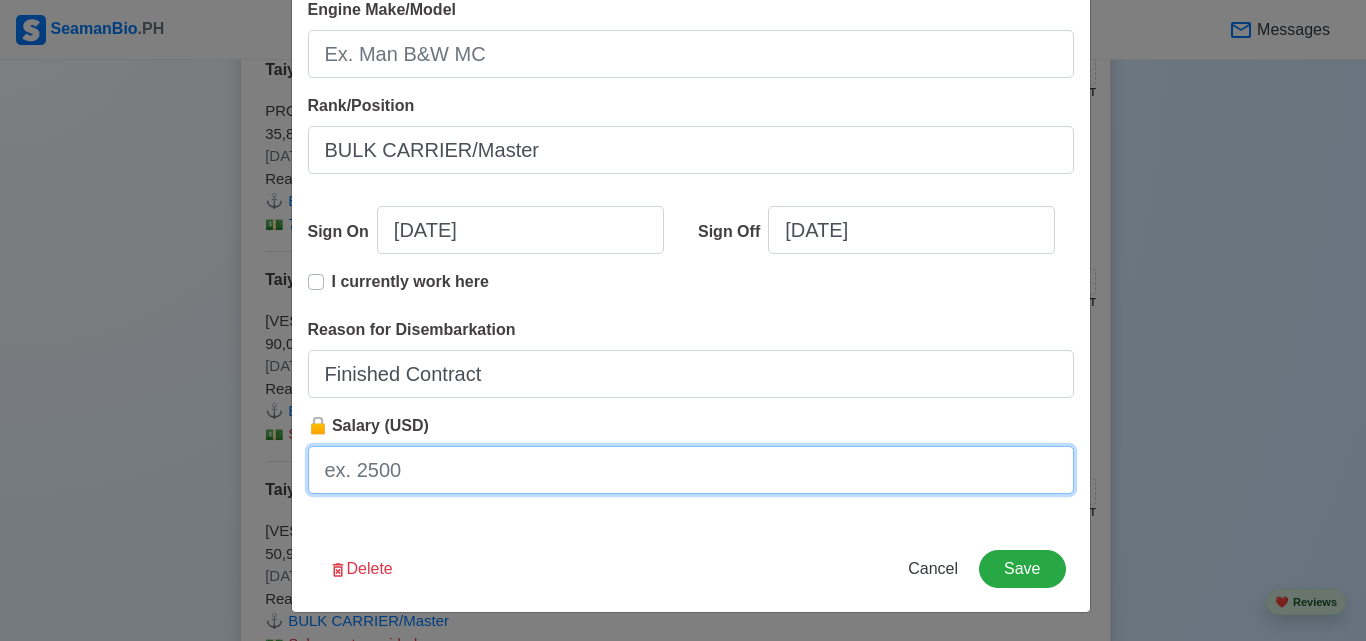 click on "🔒 Salary (USD)" at bounding box center (691, 470) 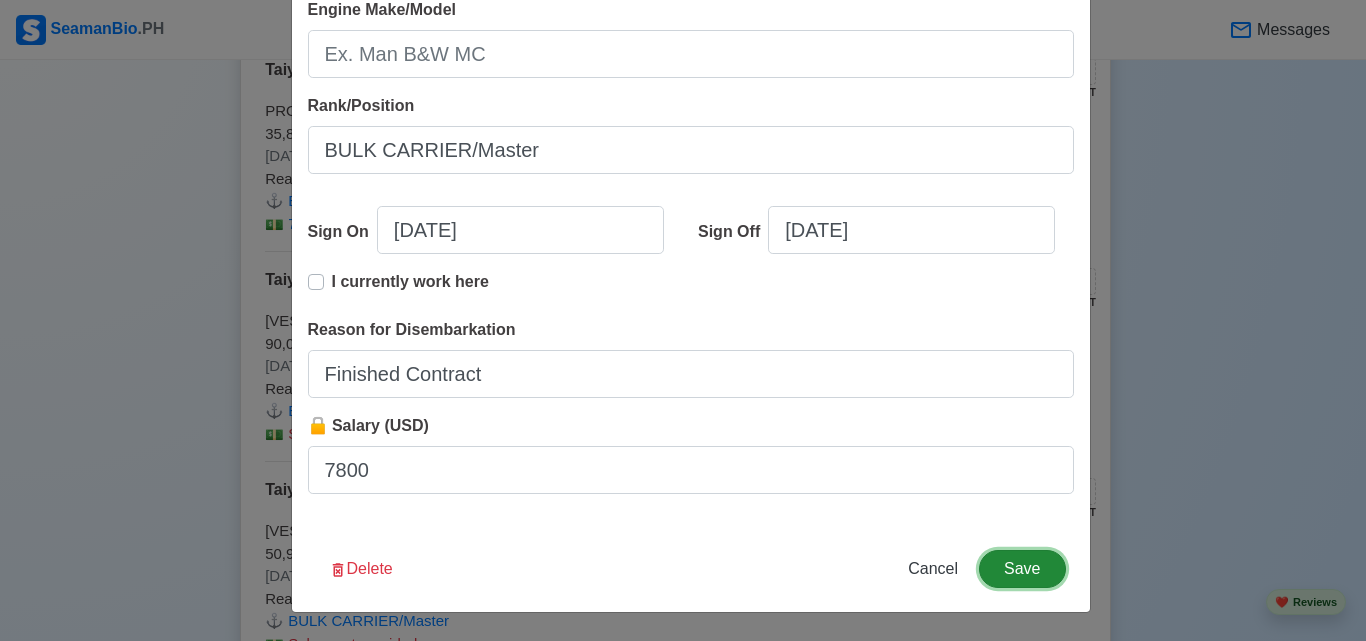 click on "Save" at bounding box center [1022, 569] 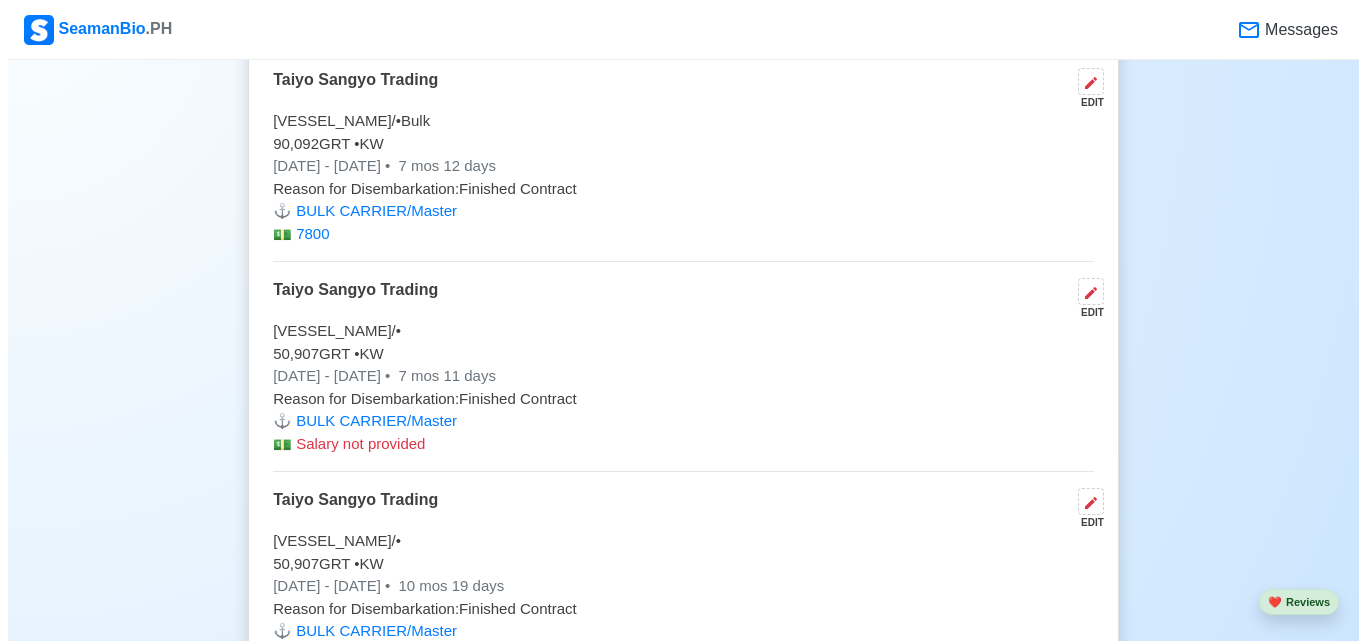 scroll, scrollTop: 8000, scrollLeft: 0, axis: vertical 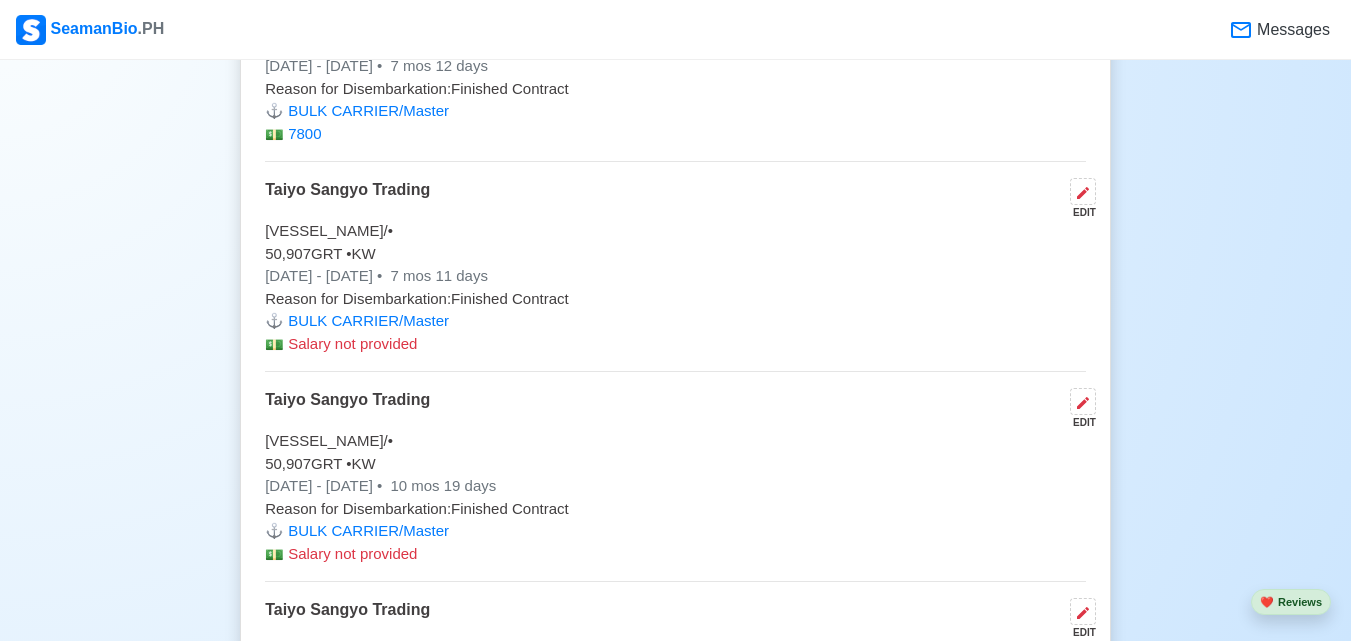 click on "EDIT" at bounding box center [1079, 212] 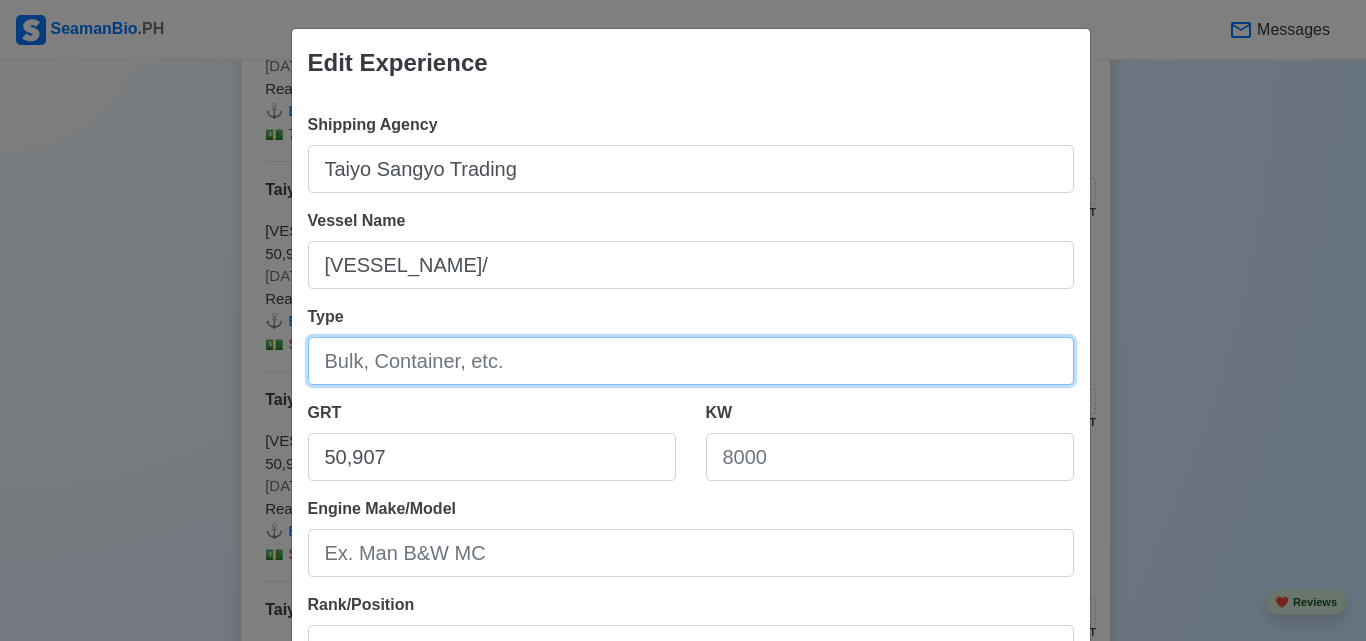 click on "Type" at bounding box center (691, 361) 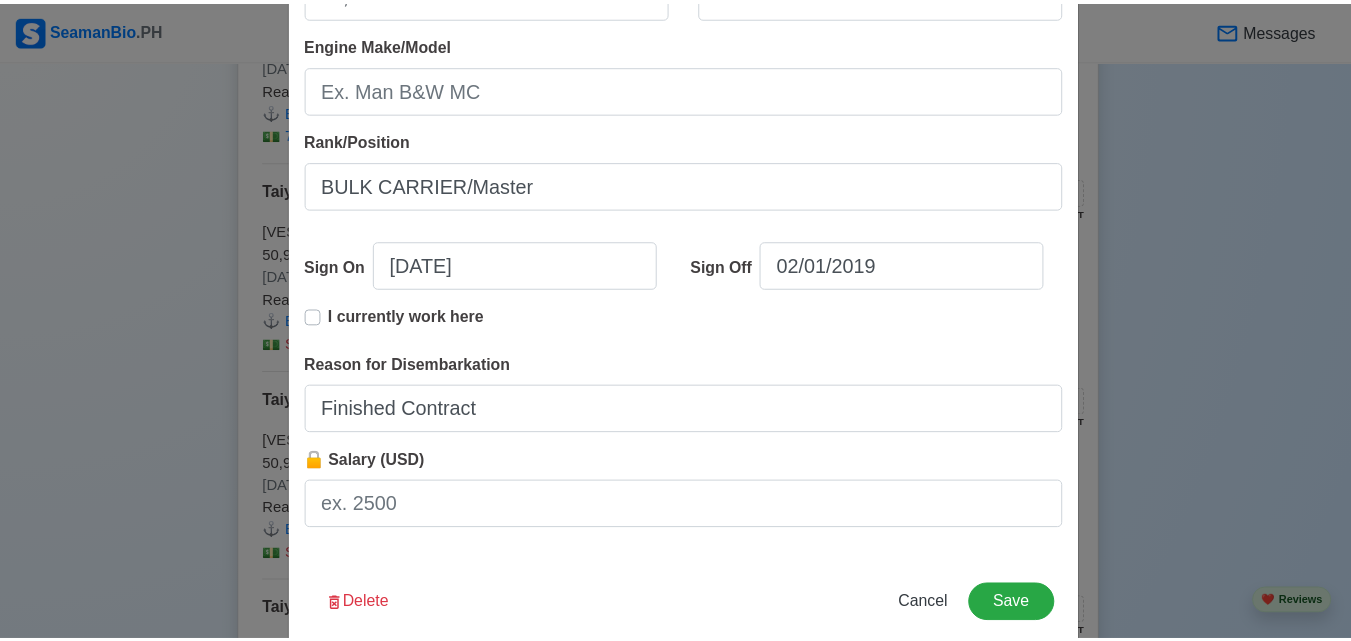 scroll, scrollTop: 499, scrollLeft: 0, axis: vertical 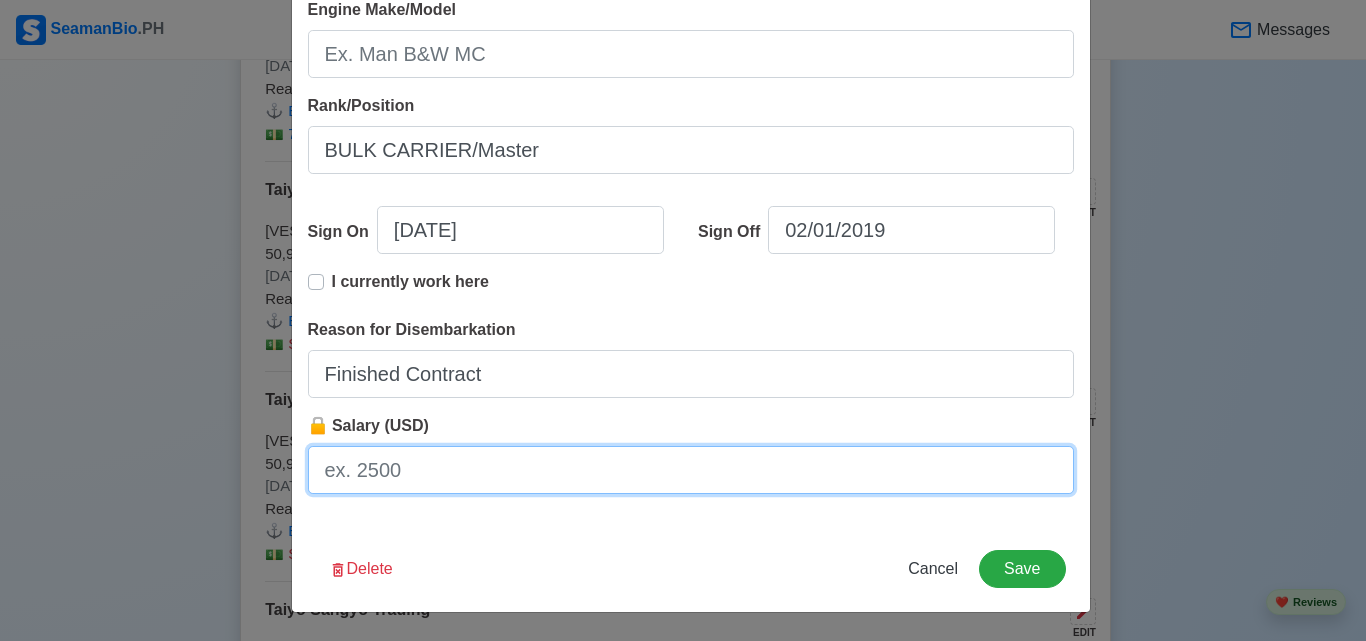 click on "🔒 Salary (USD)" at bounding box center [691, 470] 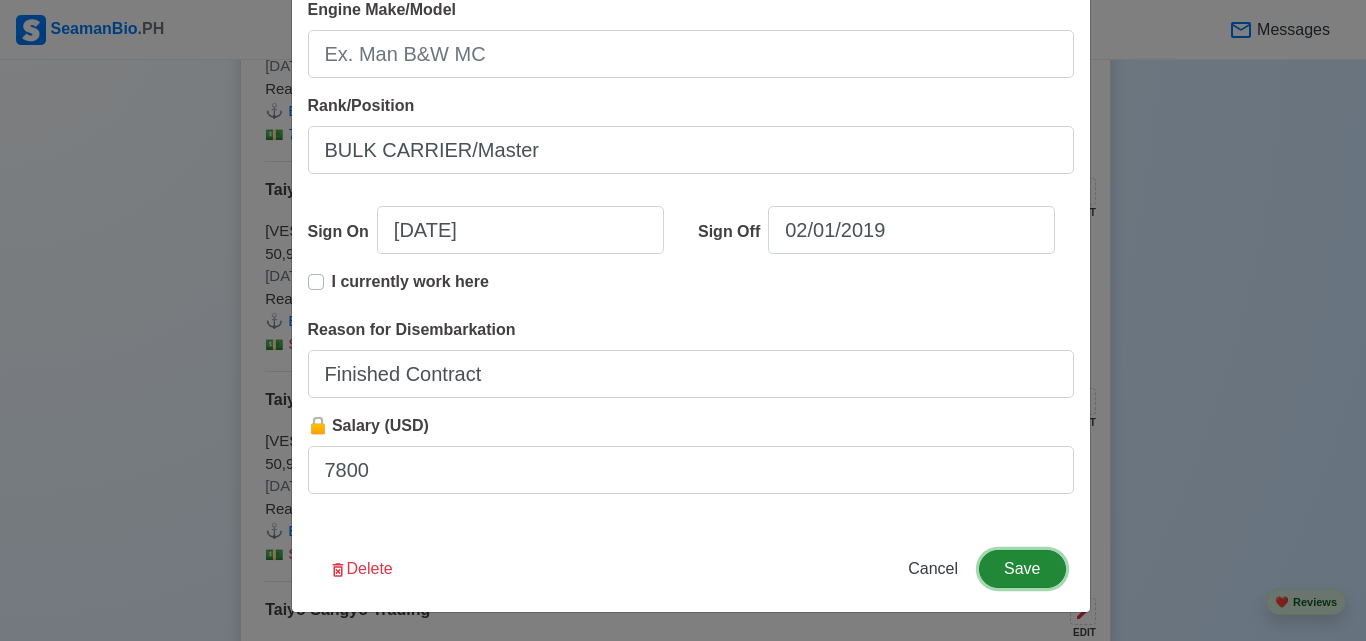 click on "Save" at bounding box center [1022, 569] 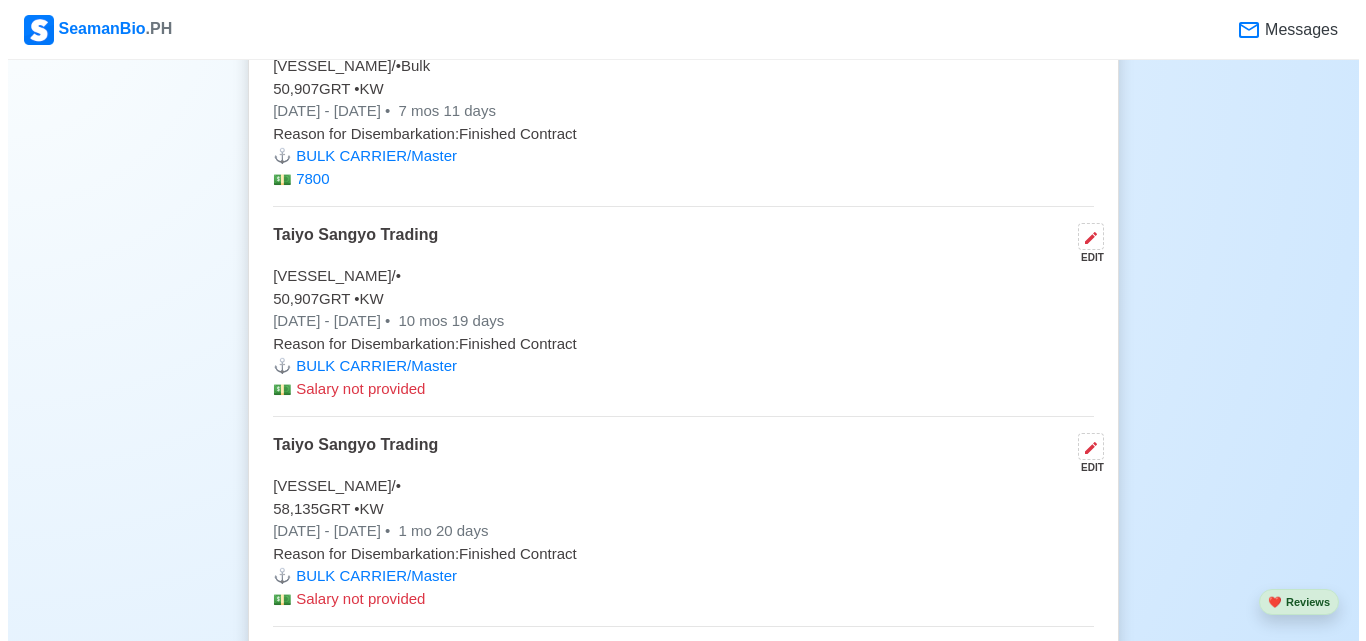 scroll, scrollTop: 8200, scrollLeft: 0, axis: vertical 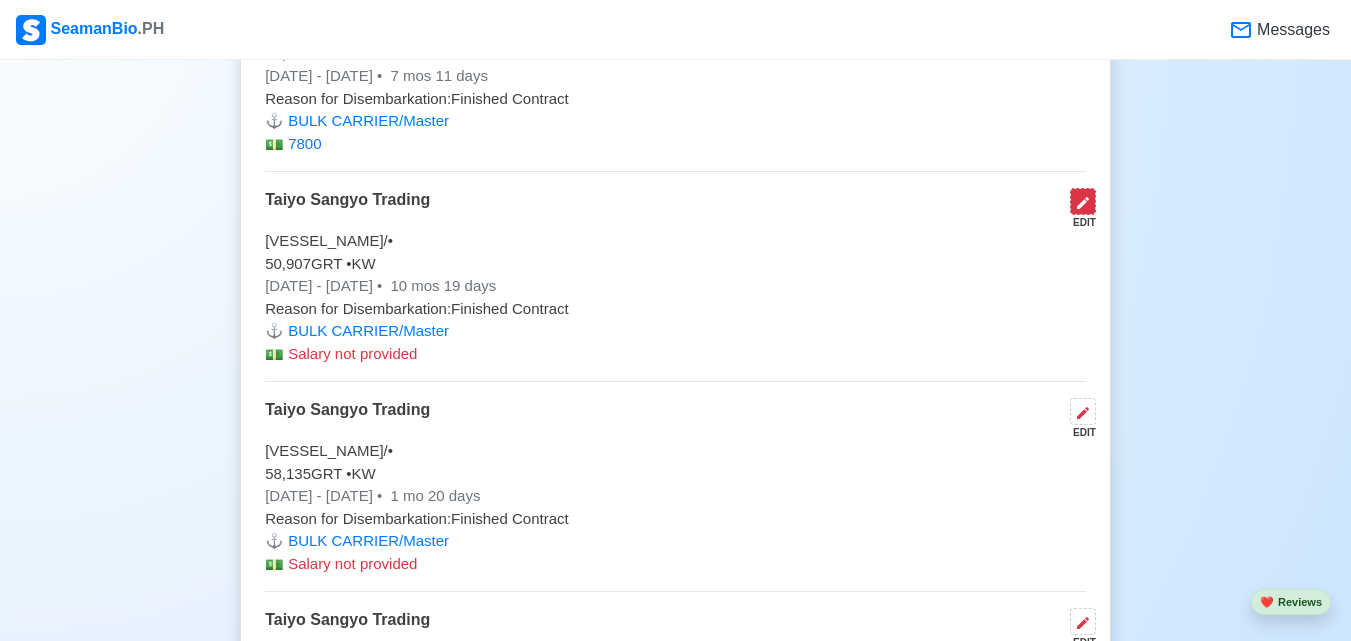 click 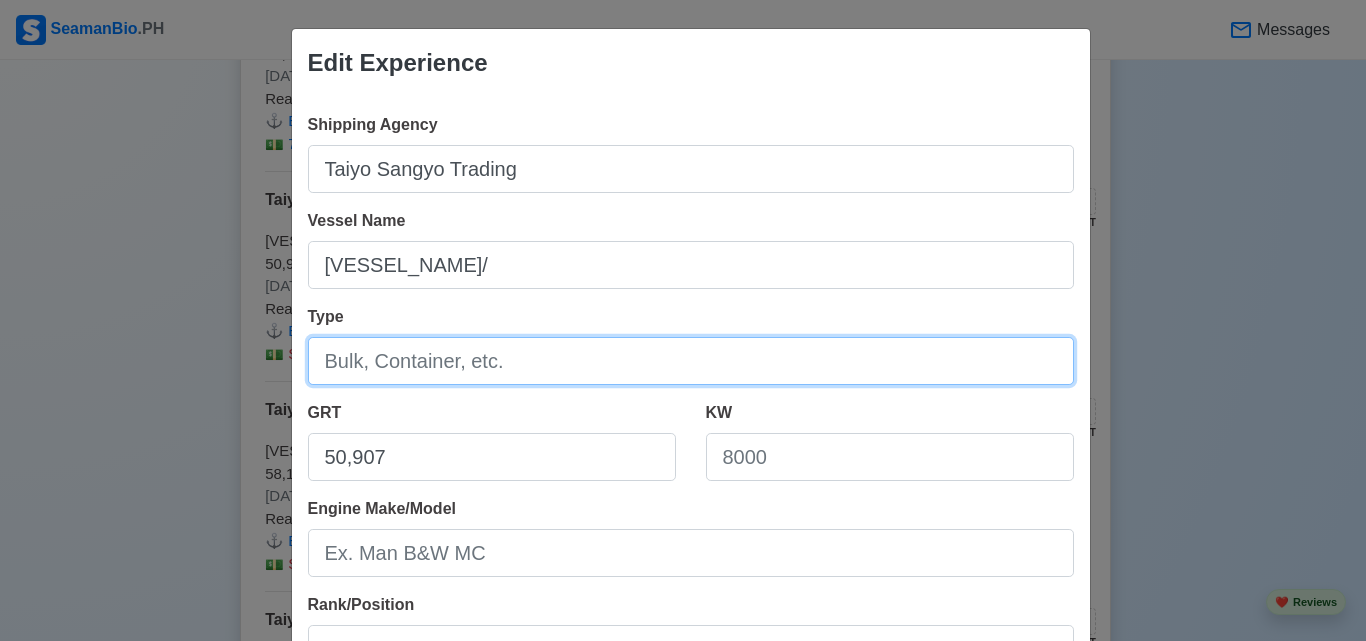 click on "Type" at bounding box center (691, 361) 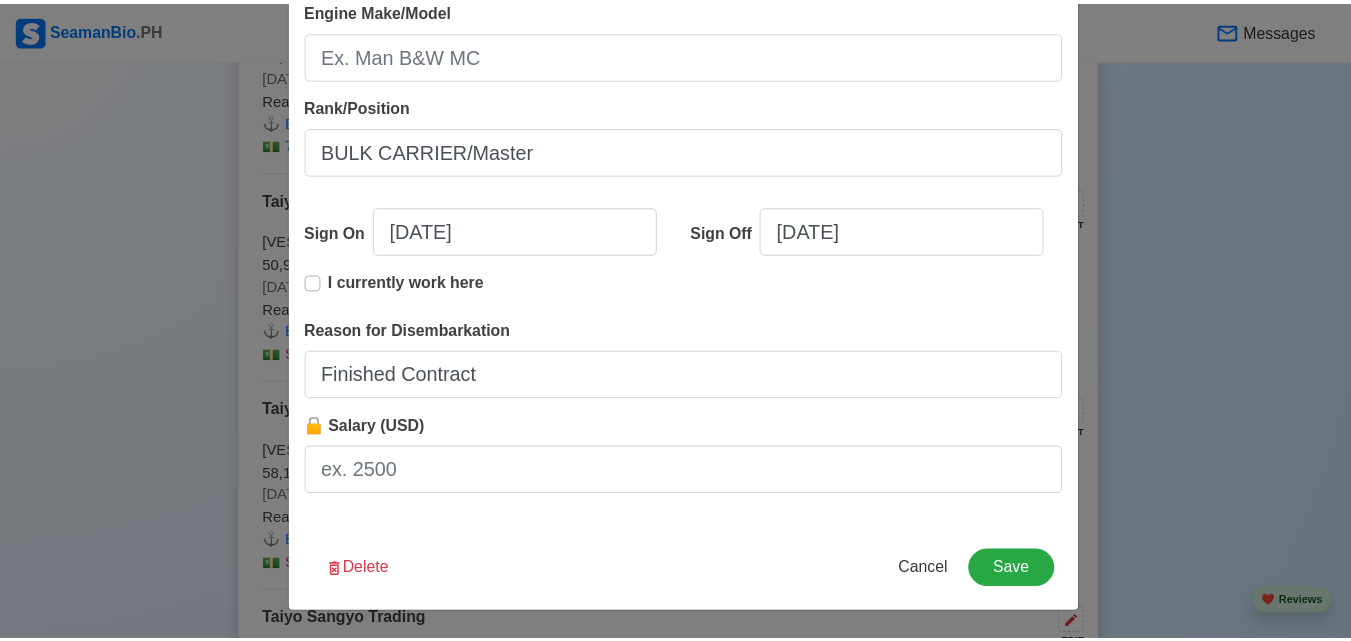 scroll, scrollTop: 499, scrollLeft: 0, axis: vertical 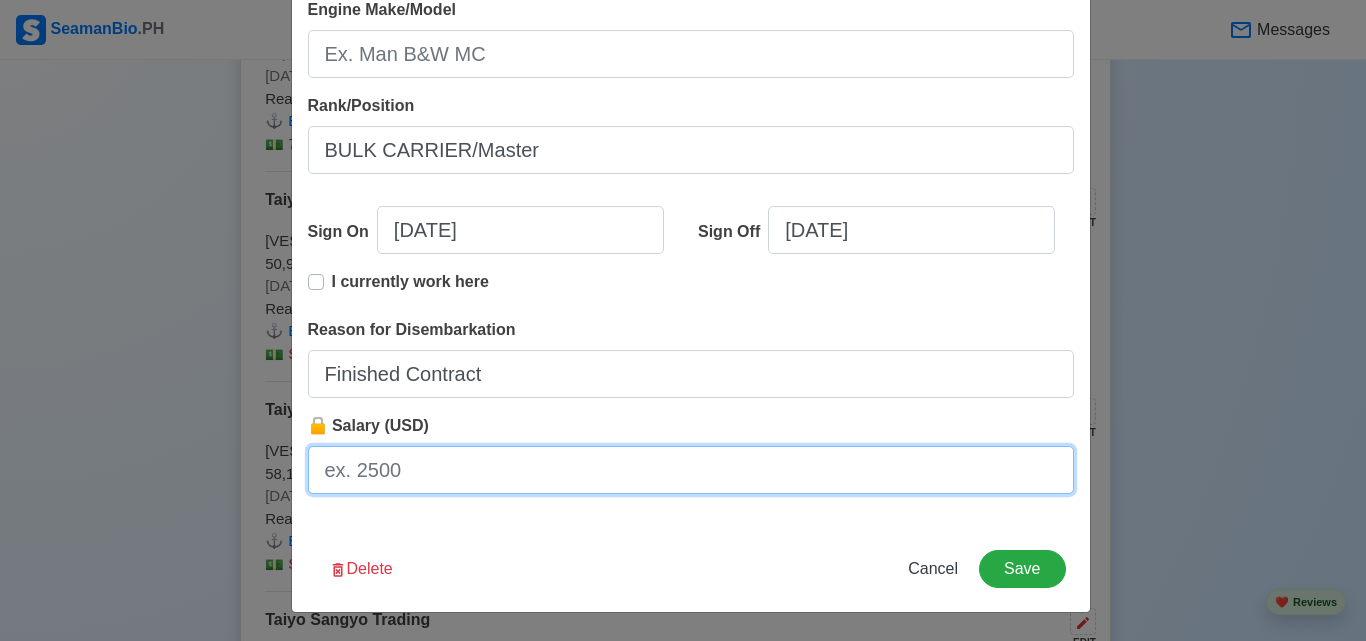 drag, startPoint x: 372, startPoint y: 471, endPoint x: 394, endPoint y: 499, distance: 35.608986 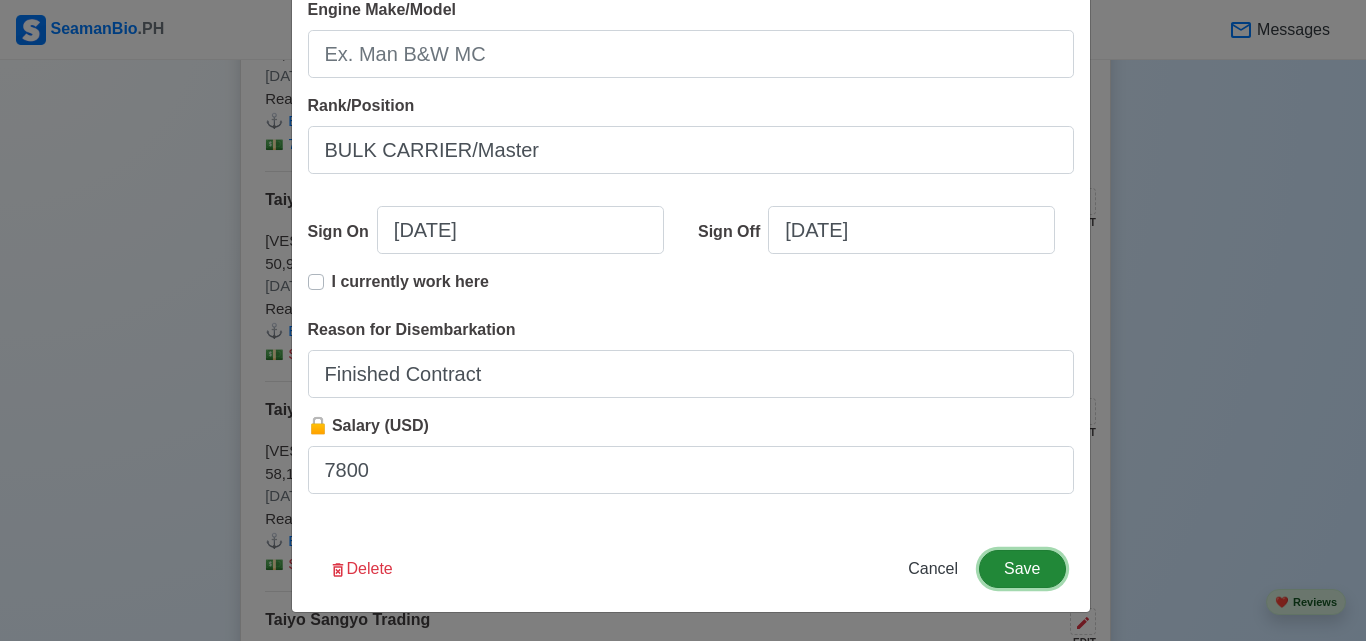 click on "Save" at bounding box center [1022, 569] 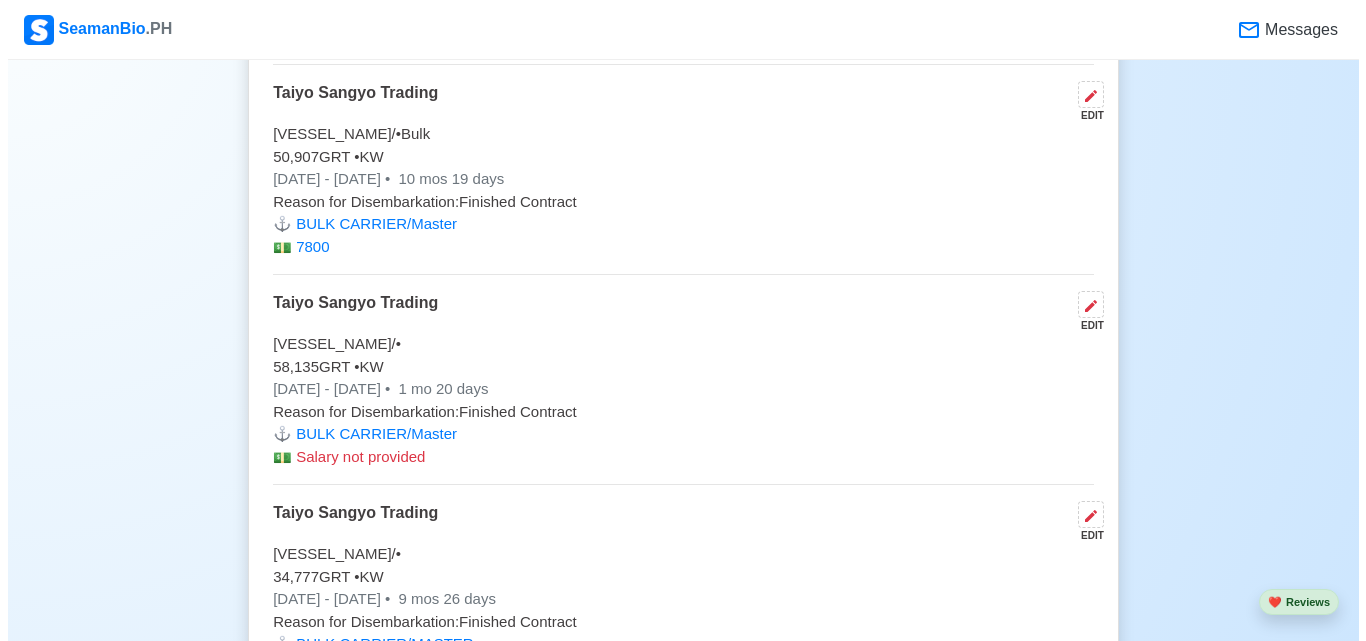 scroll, scrollTop: 8400, scrollLeft: 0, axis: vertical 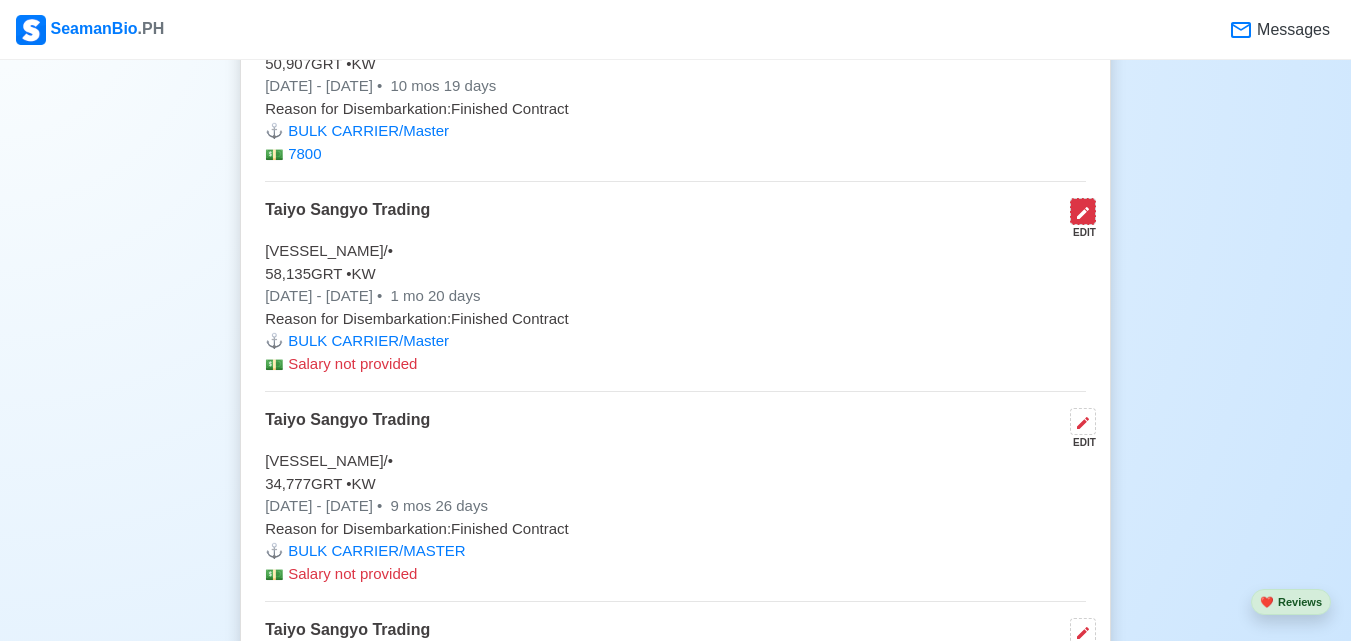 click on "EDIT" at bounding box center (1079, 219) 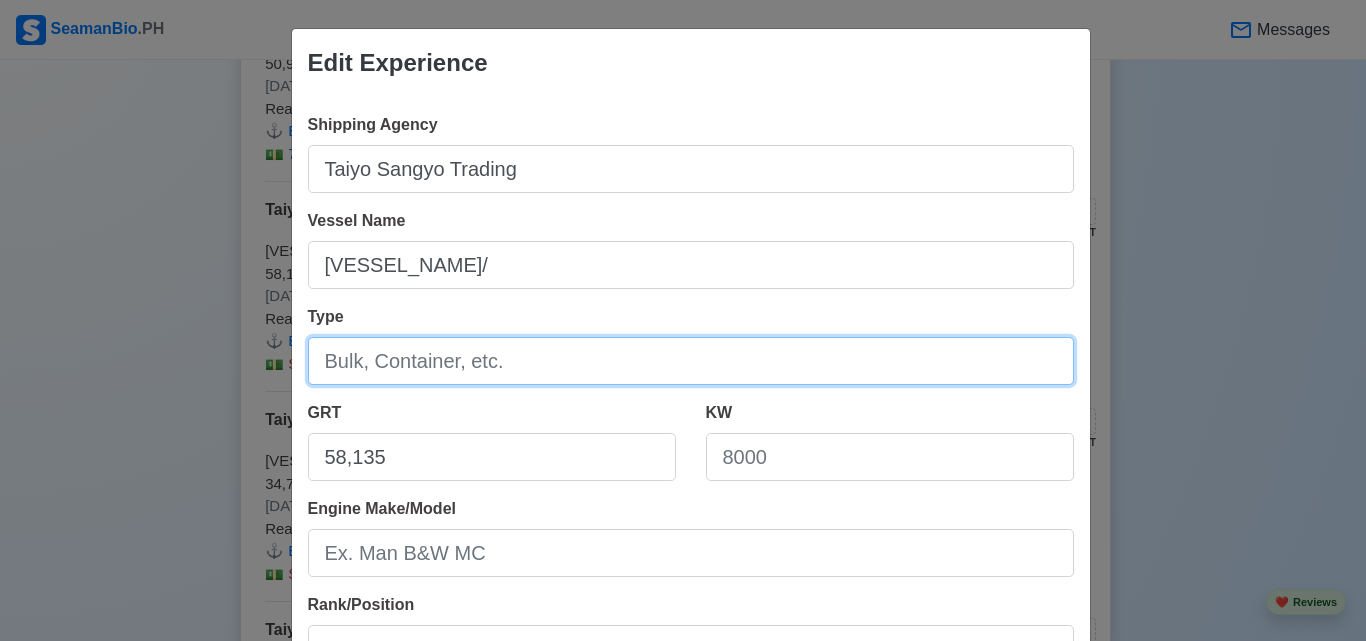 drag, startPoint x: 365, startPoint y: 360, endPoint x: 375, endPoint y: 369, distance: 13.453624 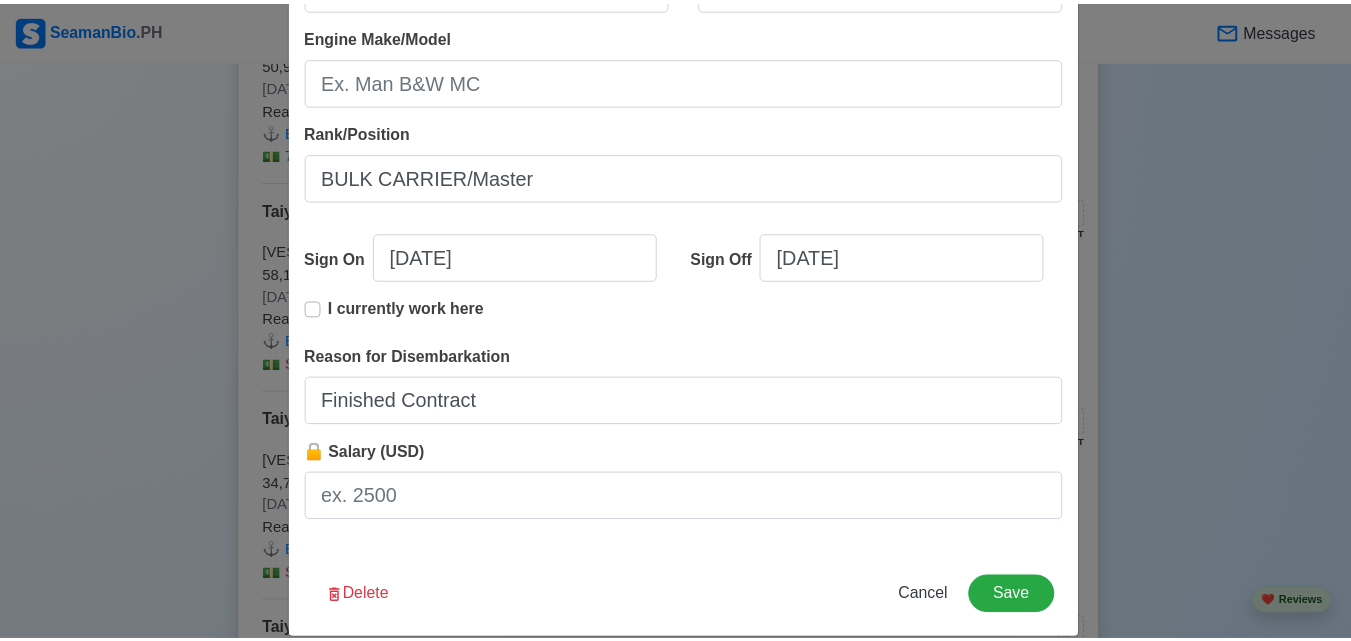 scroll, scrollTop: 499, scrollLeft: 0, axis: vertical 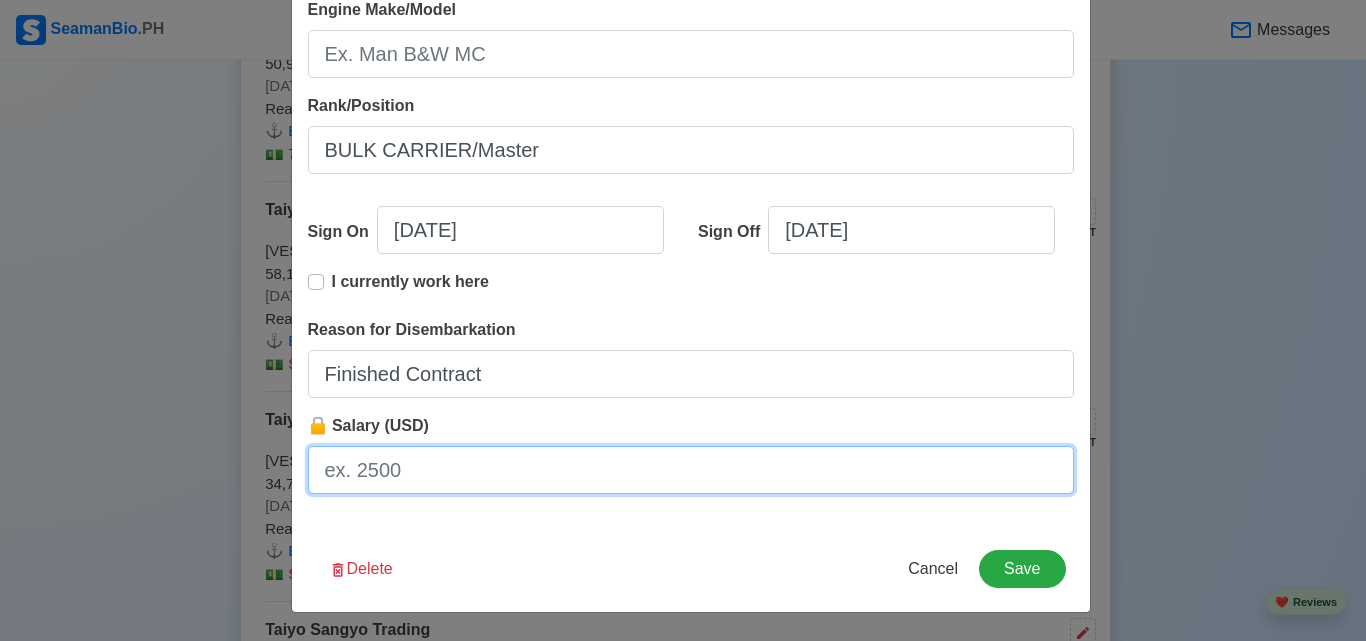 drag, startPoint x: 371, startPoint y: 463, endPoint x: 407, endPoint y: 488, distance: 43.829212 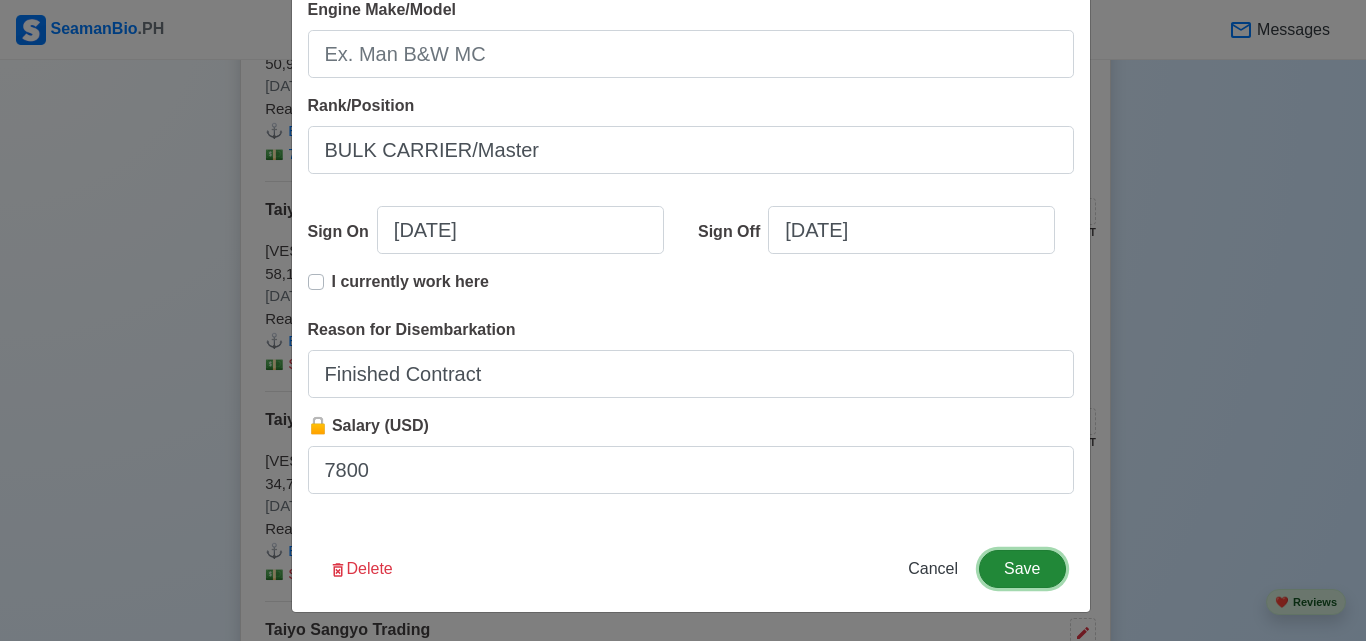 click on "Save" at bounding box center [1022, 569] 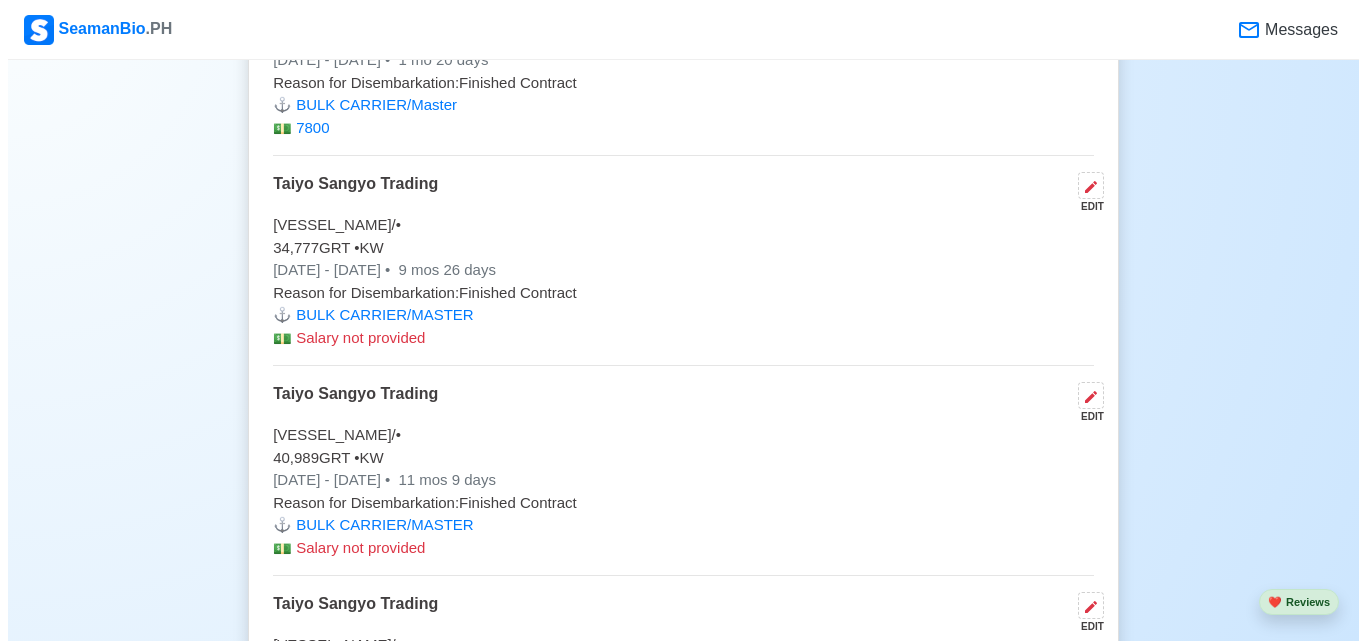 scroll, scrollTop: 8600, scrollLeft: 0, axis: vertical 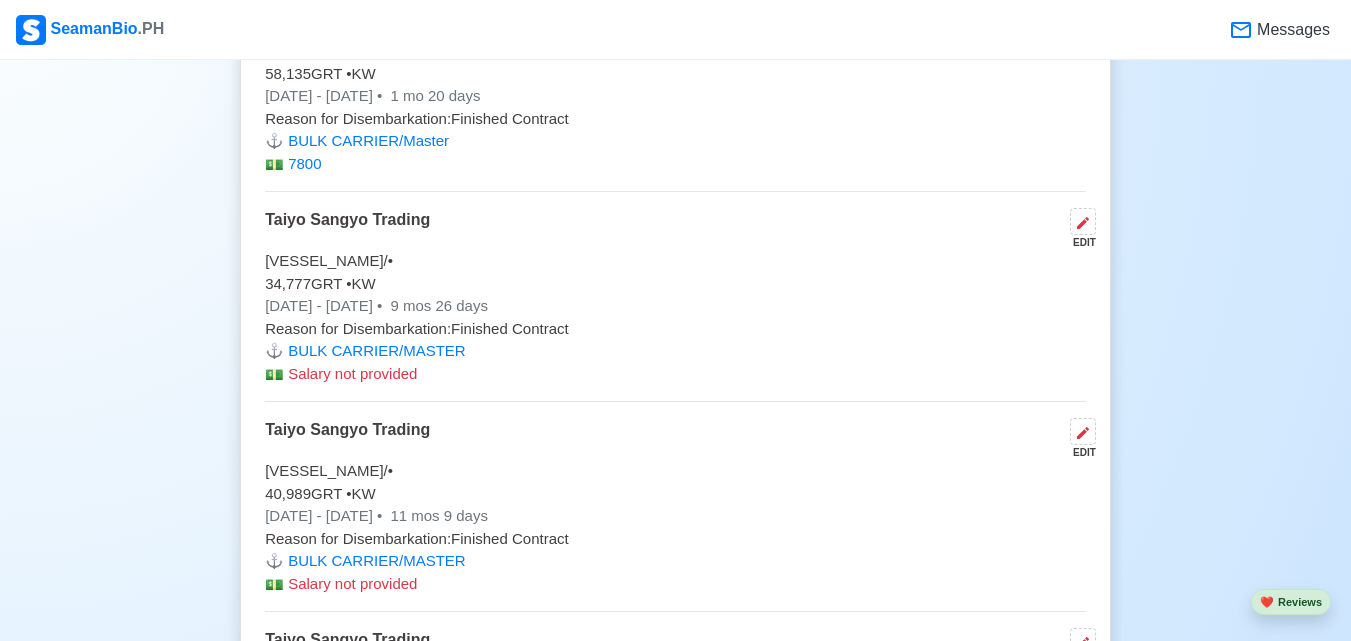 click on "EDIT" at bounding box center [1079, 242] 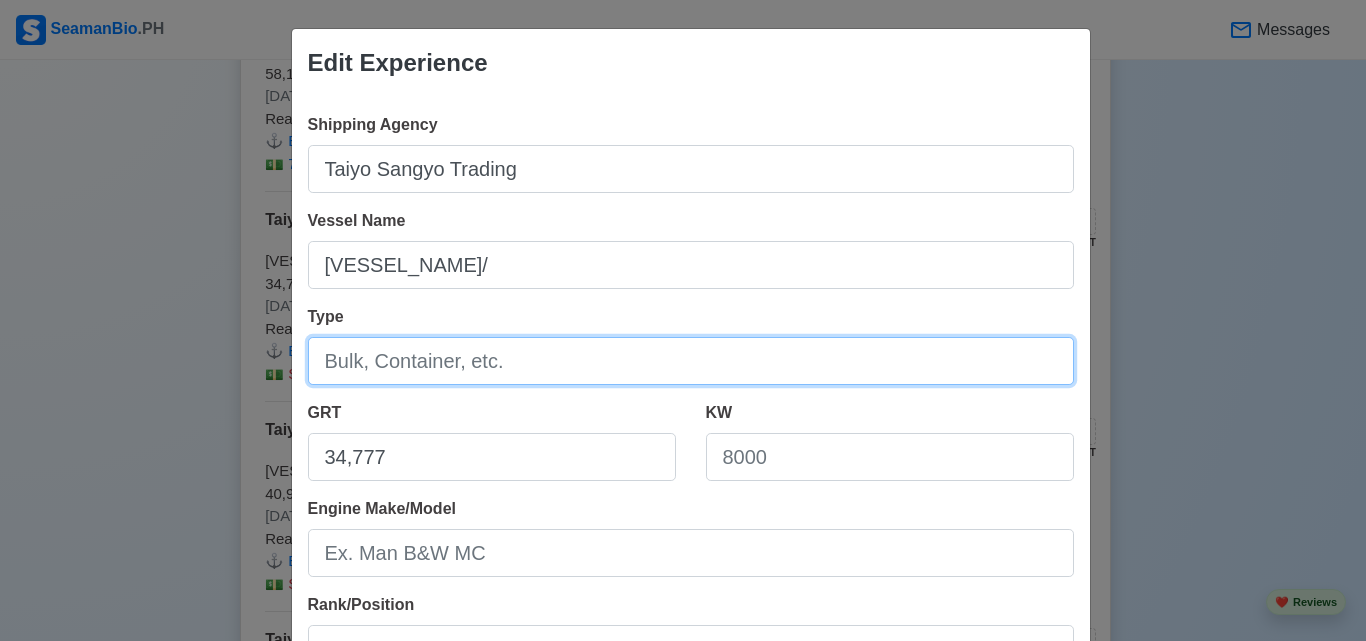 click on "Type" at bounding box center (691, 361) 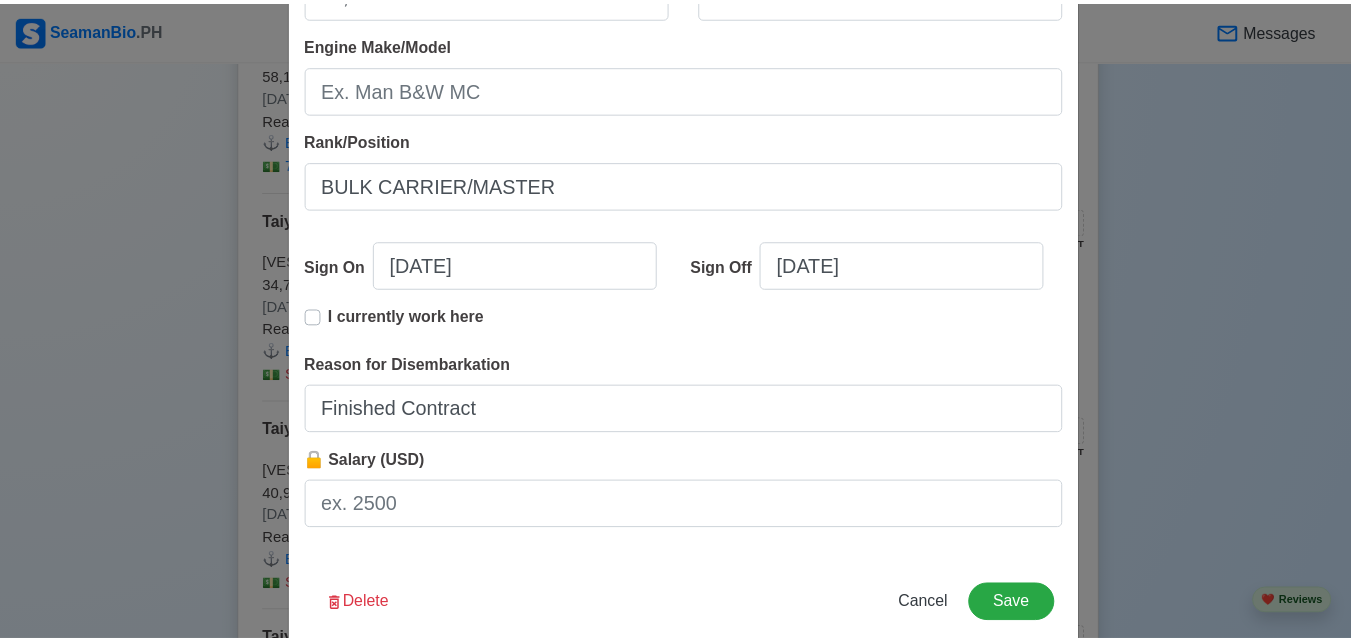 scroll, scrollTop: 499, scrollLeft: 0, axis: vertical 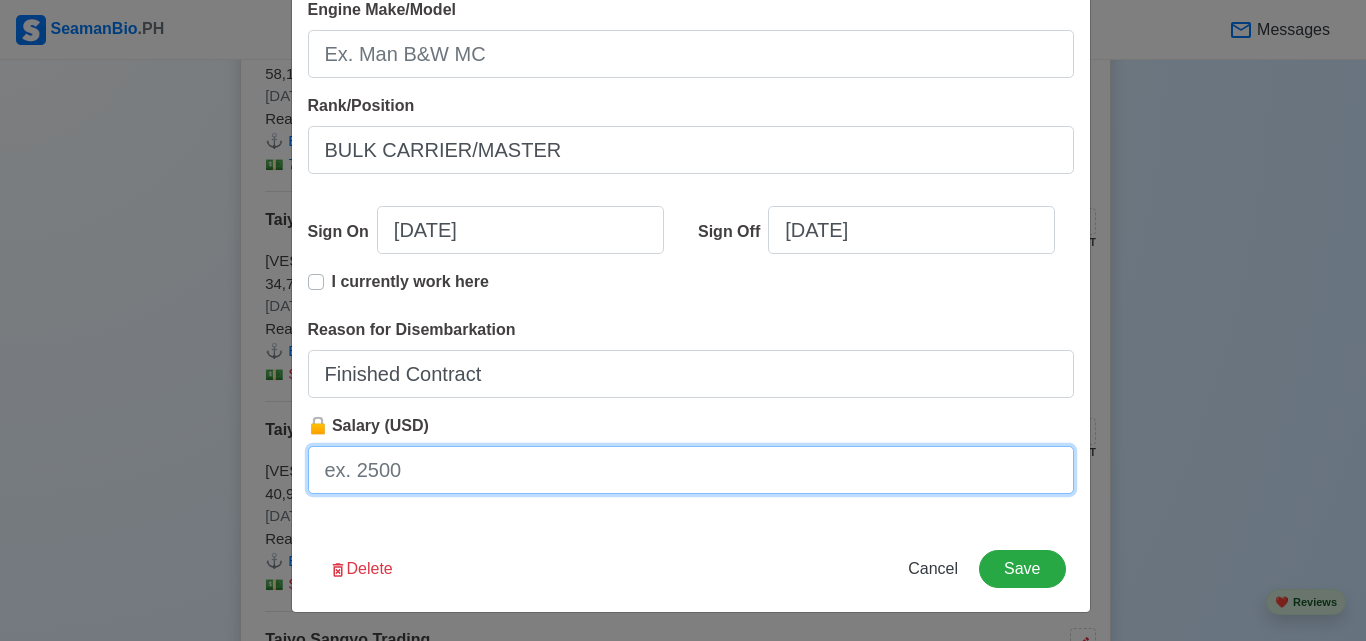 drag, startPoint x: 389, startPoint y: 475, endPoint x: 399, endPoint y: 490, distance: 18.027756 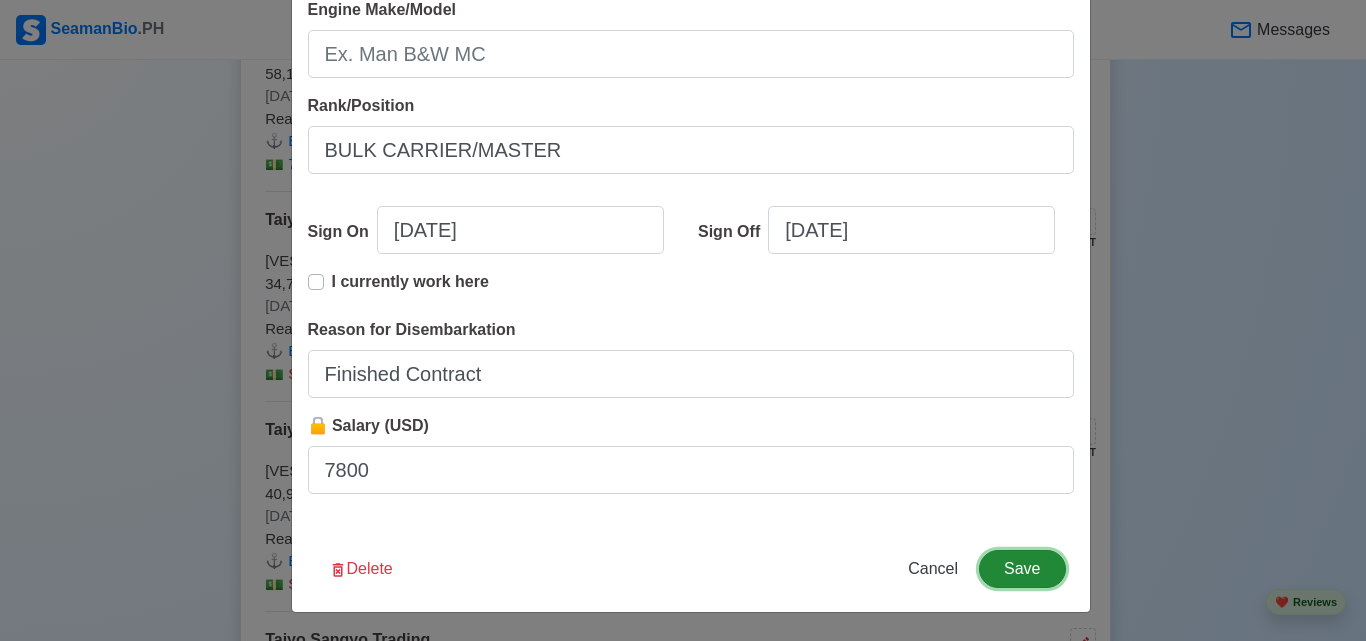 click on "Save" at bounding box center (1022, 569) 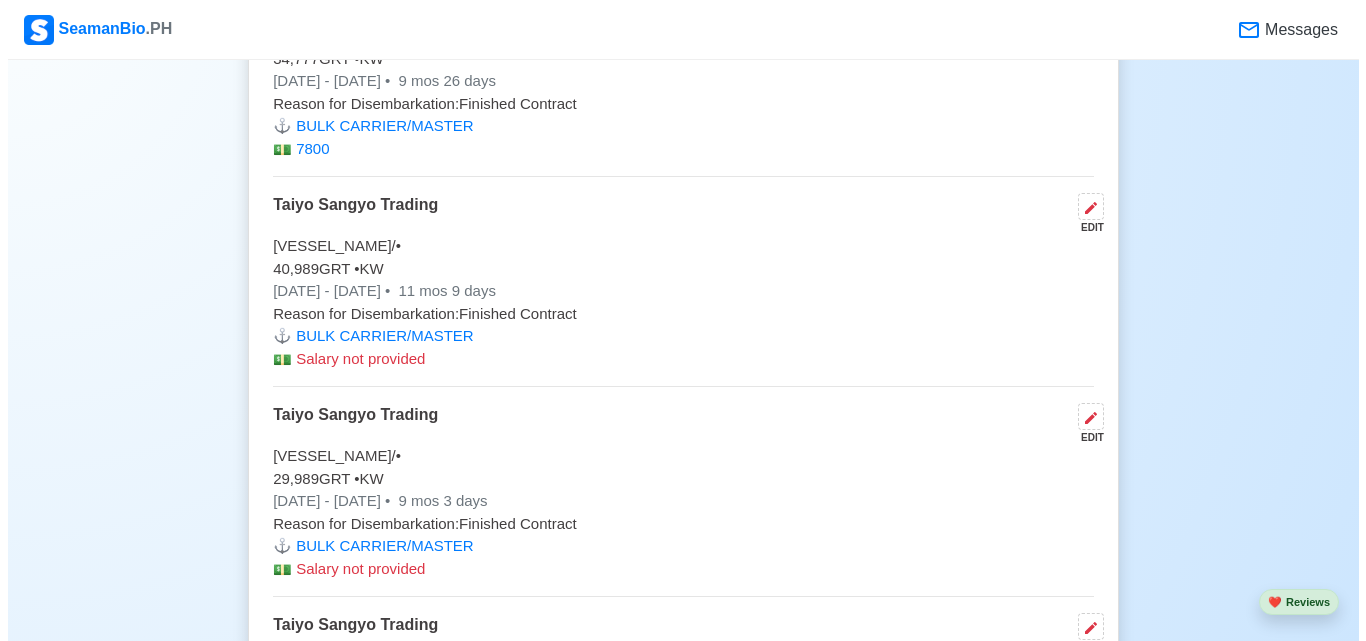 scroll, scrollTop: 8900, scrollLeft: 0, axis: vertical 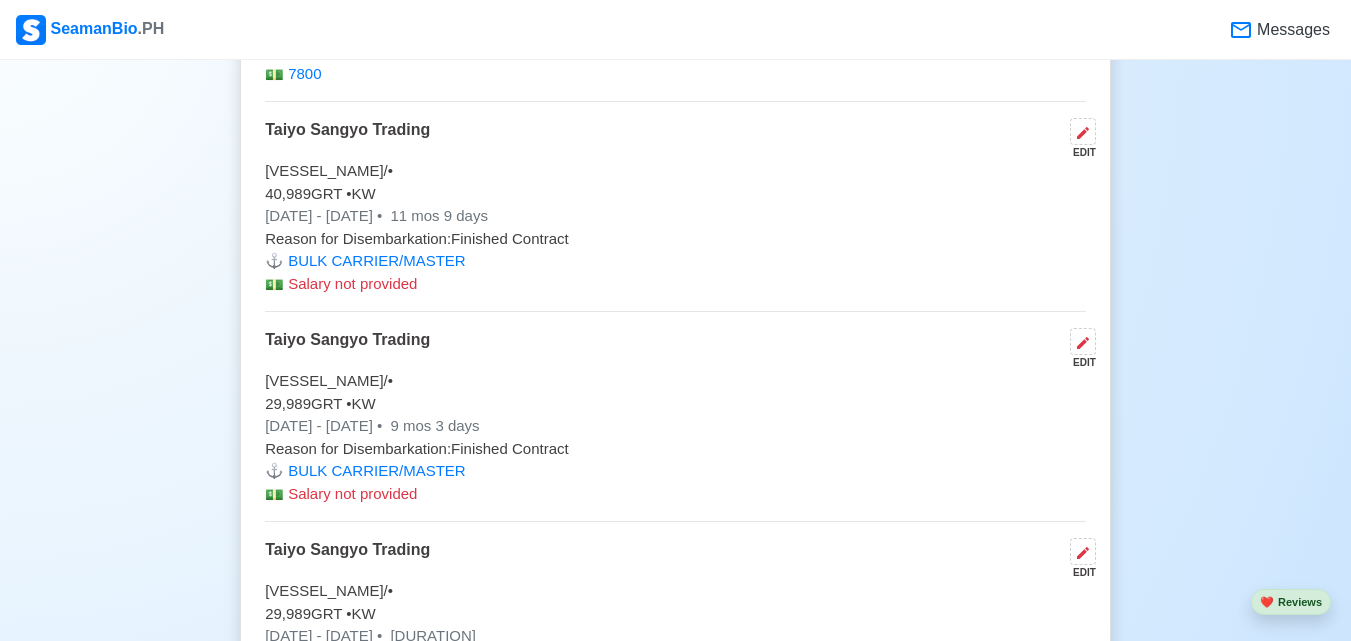 click on "EDIT" at bounding box center (1079, 152) 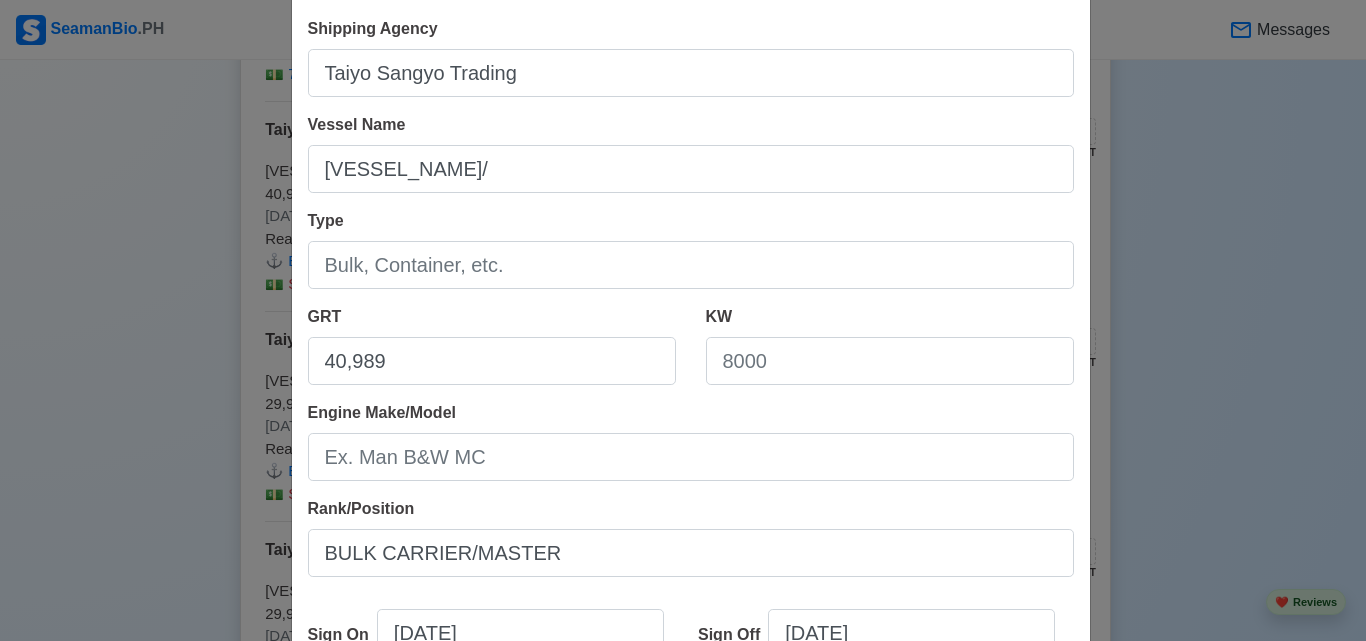 scroll, scrollTop: 200, scrollLeft: 0, axis: vertical 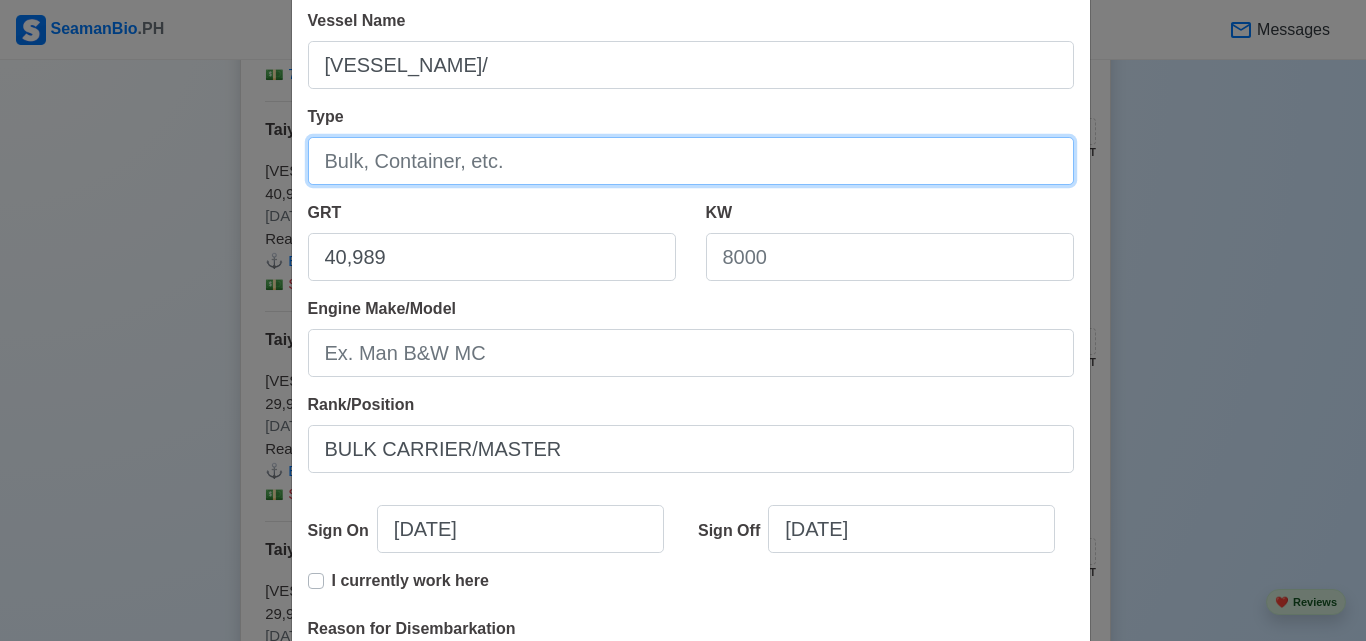 click on "Type" at bounding box center [691, 161] 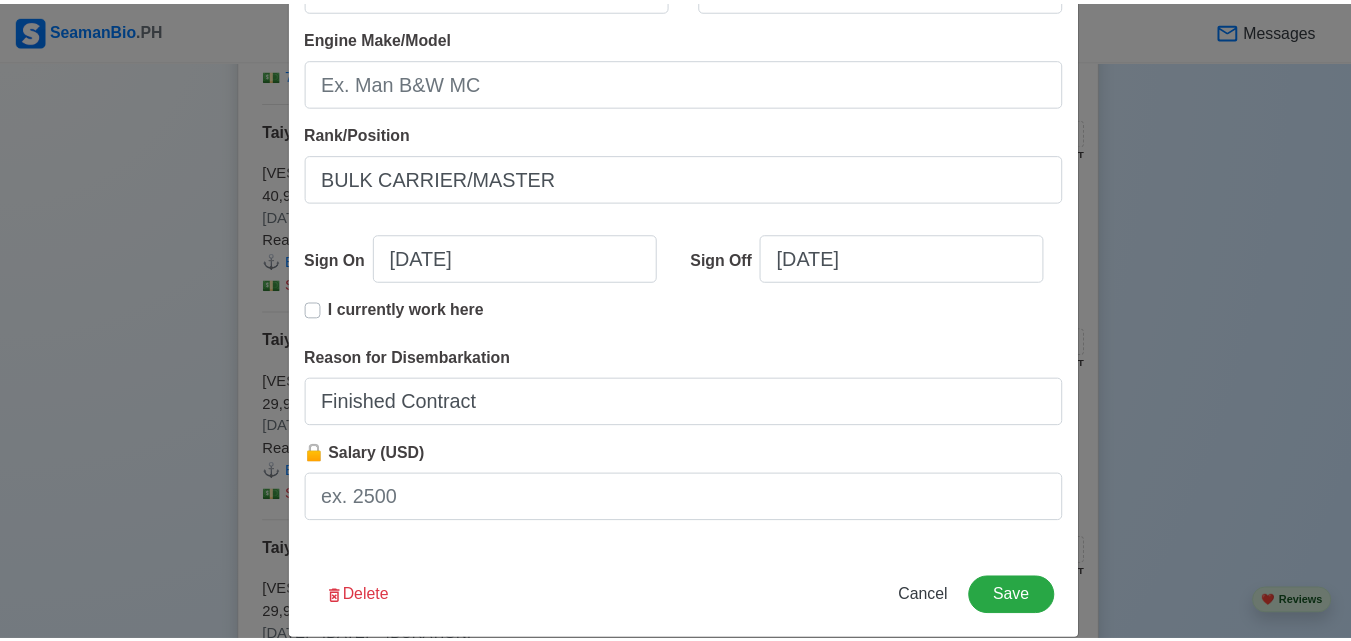 scroll, scrollTop: 499, scrollLeft: 0, axis: vertical 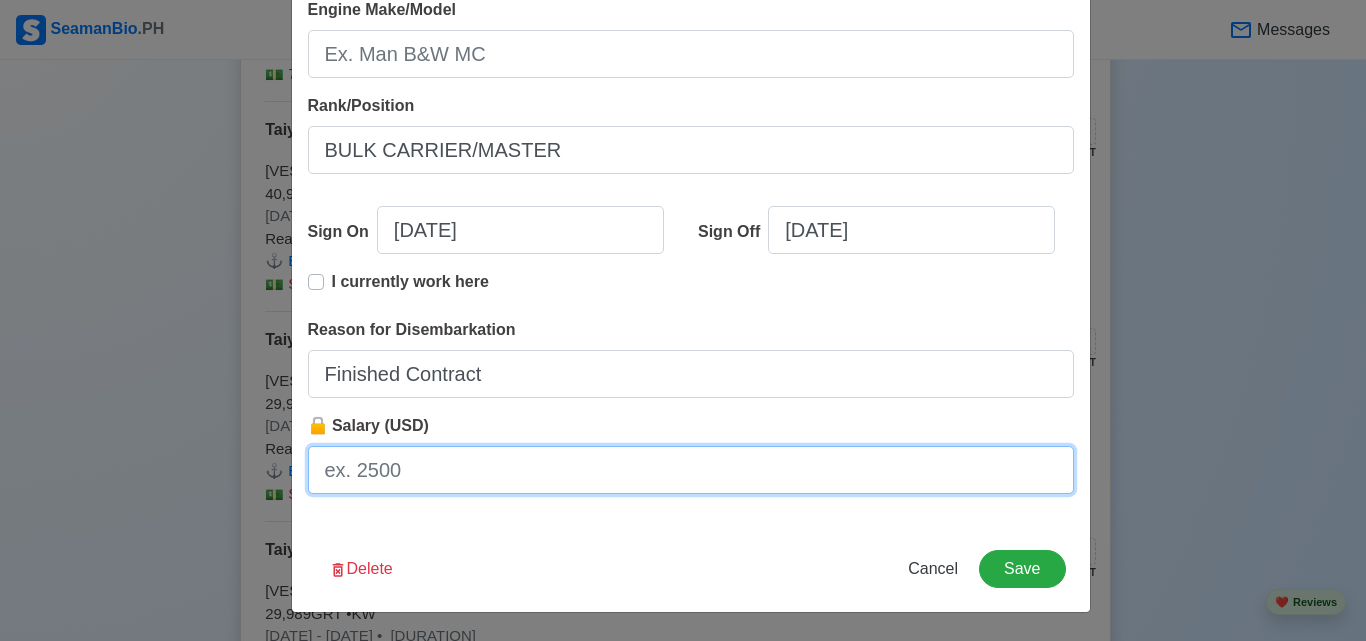 click on "🔒 Salary (USD)" at bounding box center [691, 470] 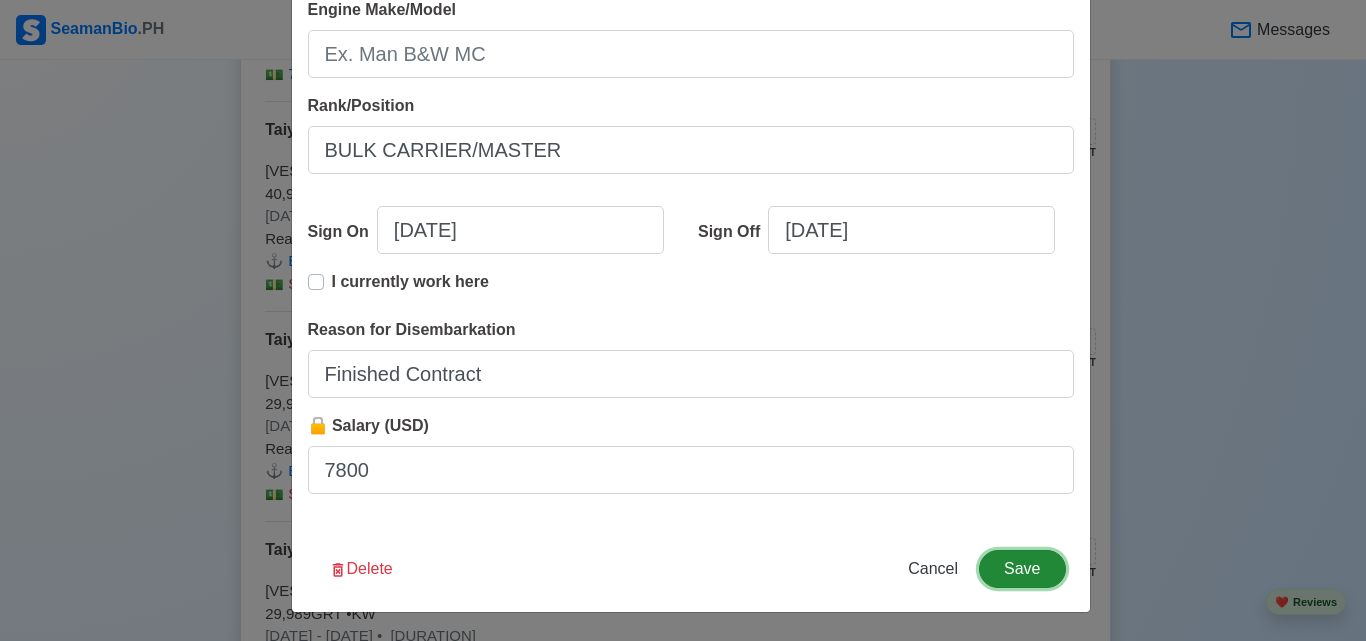 click on "Save" at bounding box center (1022, 569) 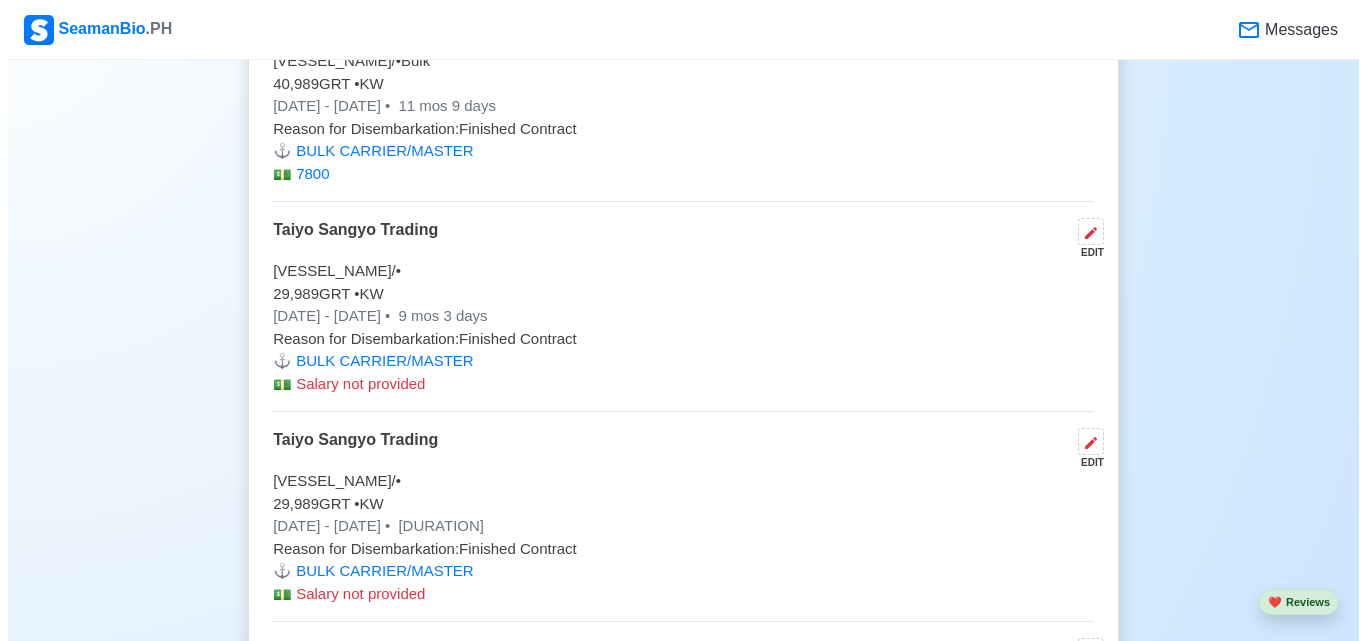 scroll, scrollTop: 9100, scrollLeft: 0, axis: vertical 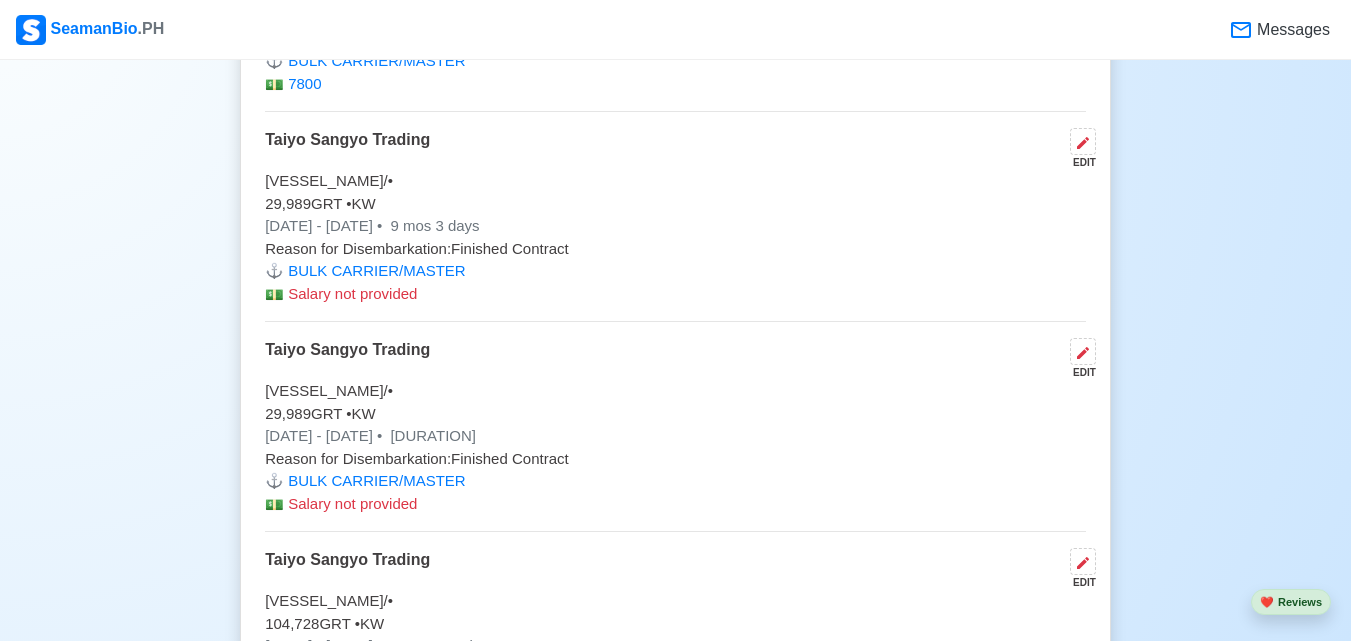 click on "EDIT" at bounding box center (1079, 162) 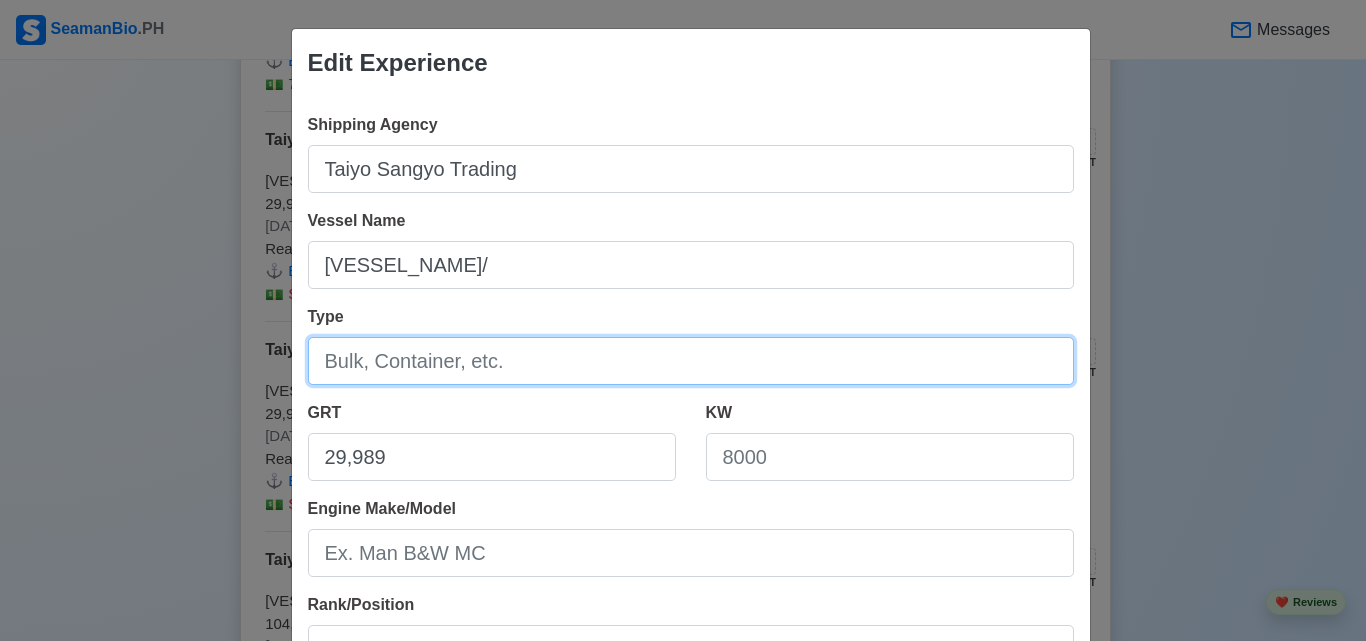 click on "Type" at bounding box center (691, 361) 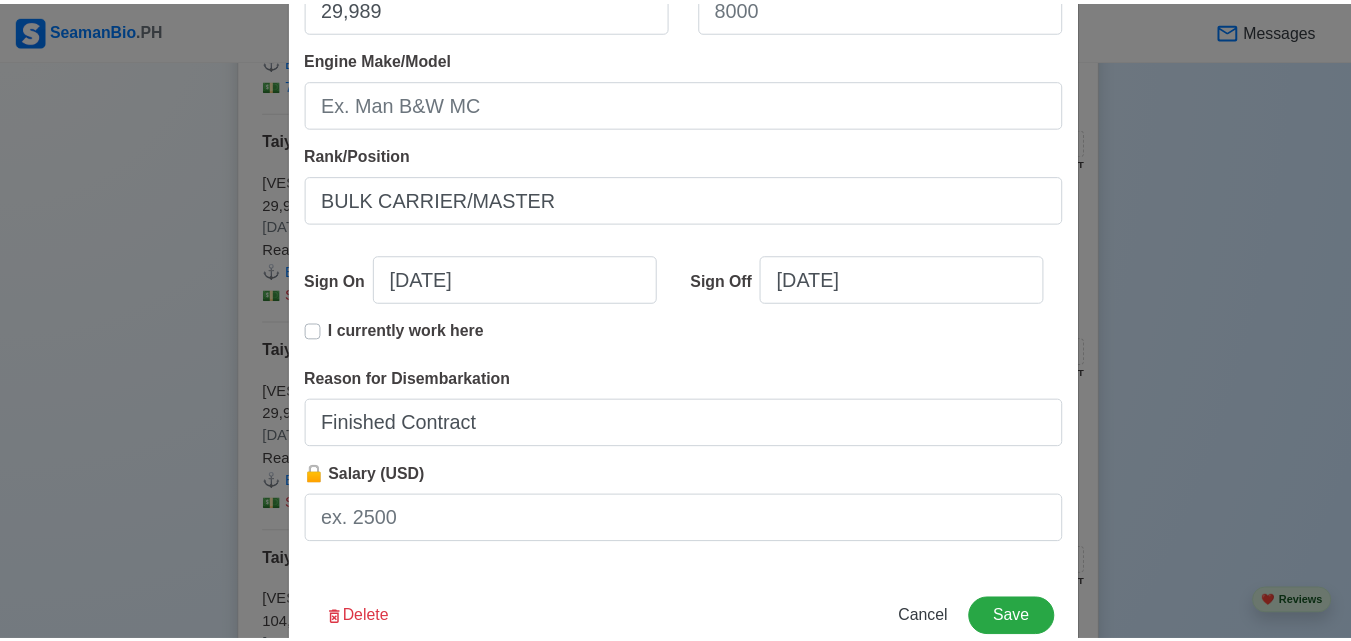 scroll, scrollTop: 499, scrollLeft: 0, axis: vertical 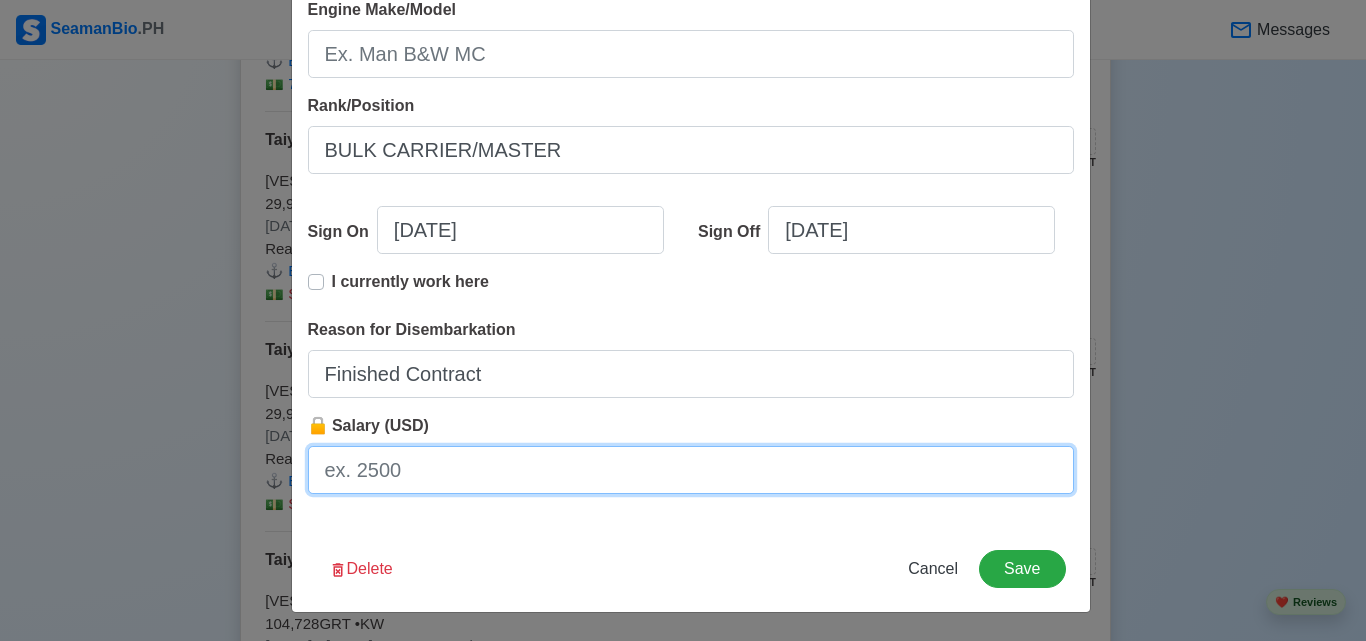 click on "🔒 Salary (USD)" at bounding box center (691, 470) 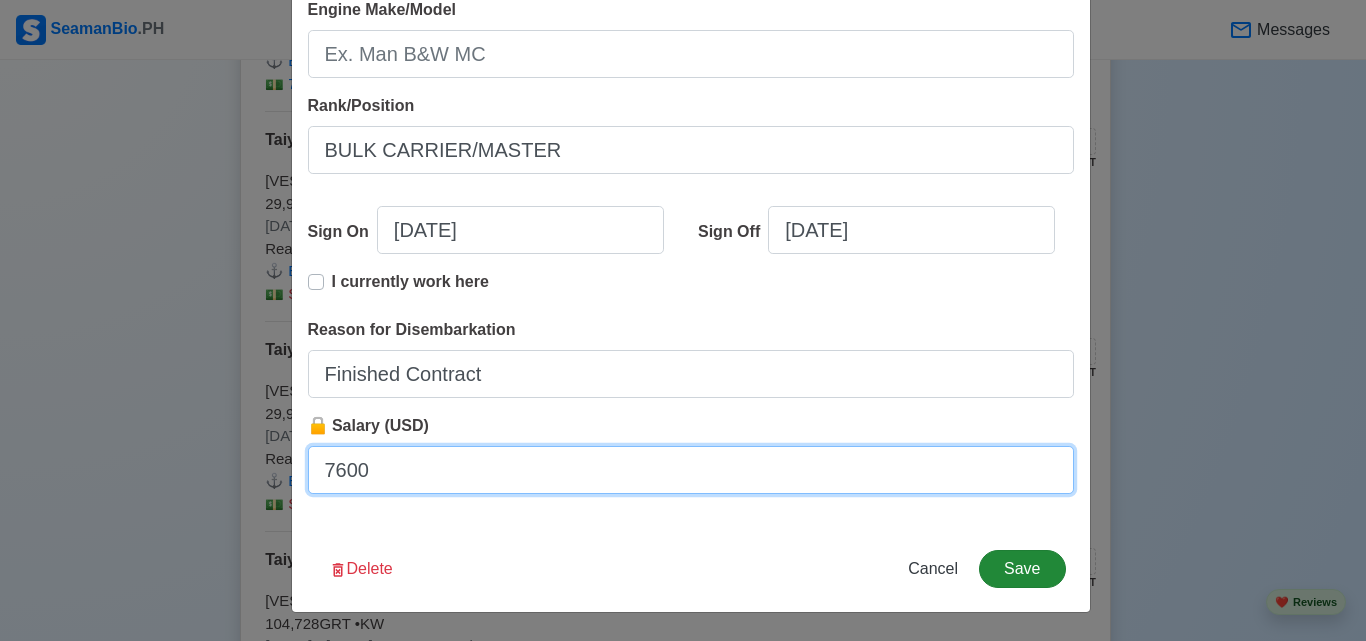 type on "7600" 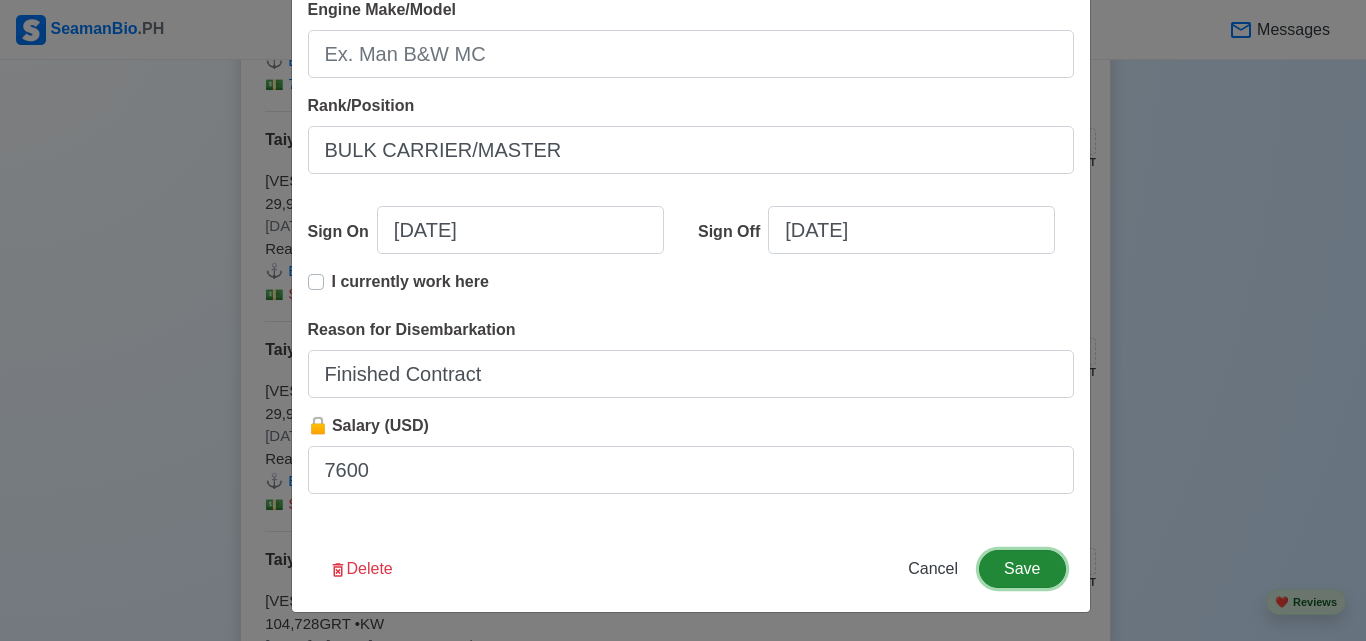 click on "Save" at bounding box center (1022, 569) 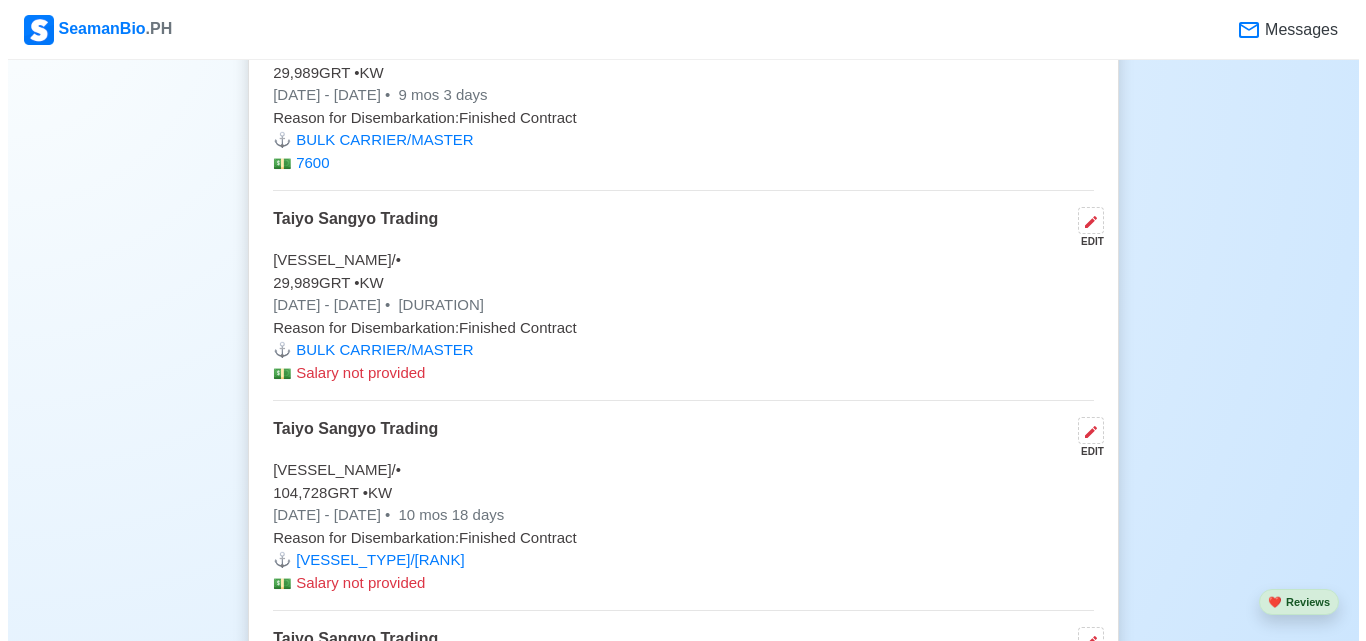scroll, scrollTop: 9200, scrollLeft: 0, axis: vertical 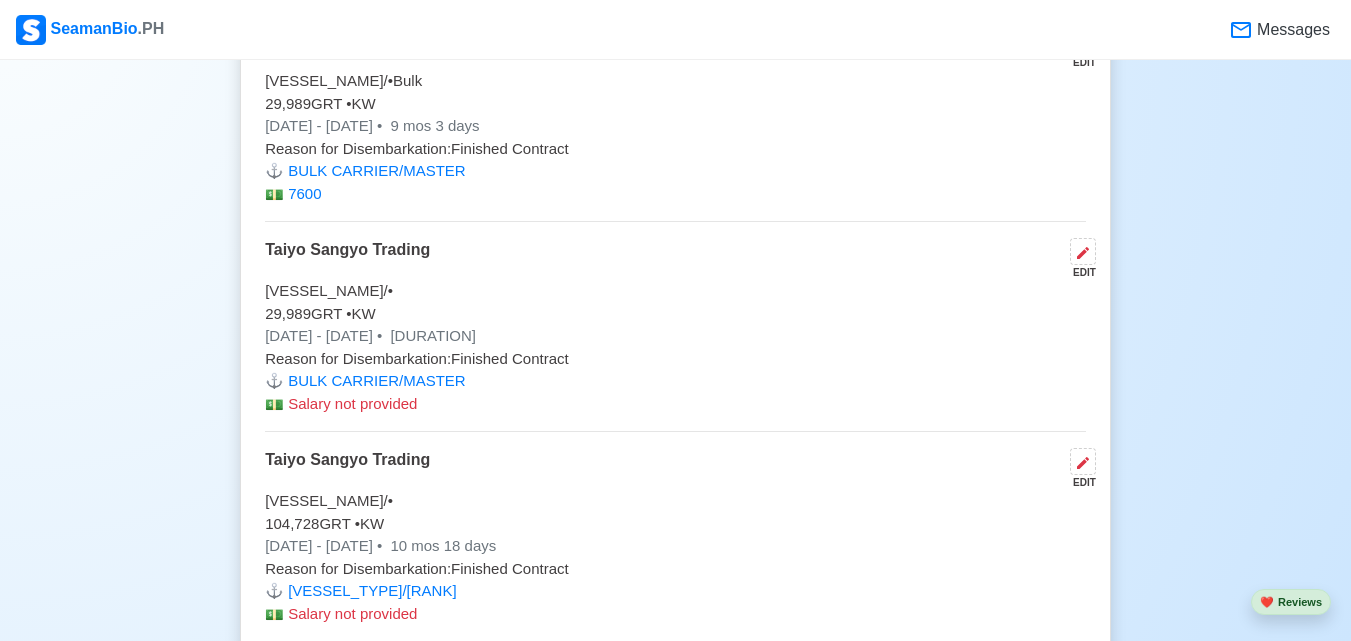 click on "EDIT" at bounding box center [1079, 272] 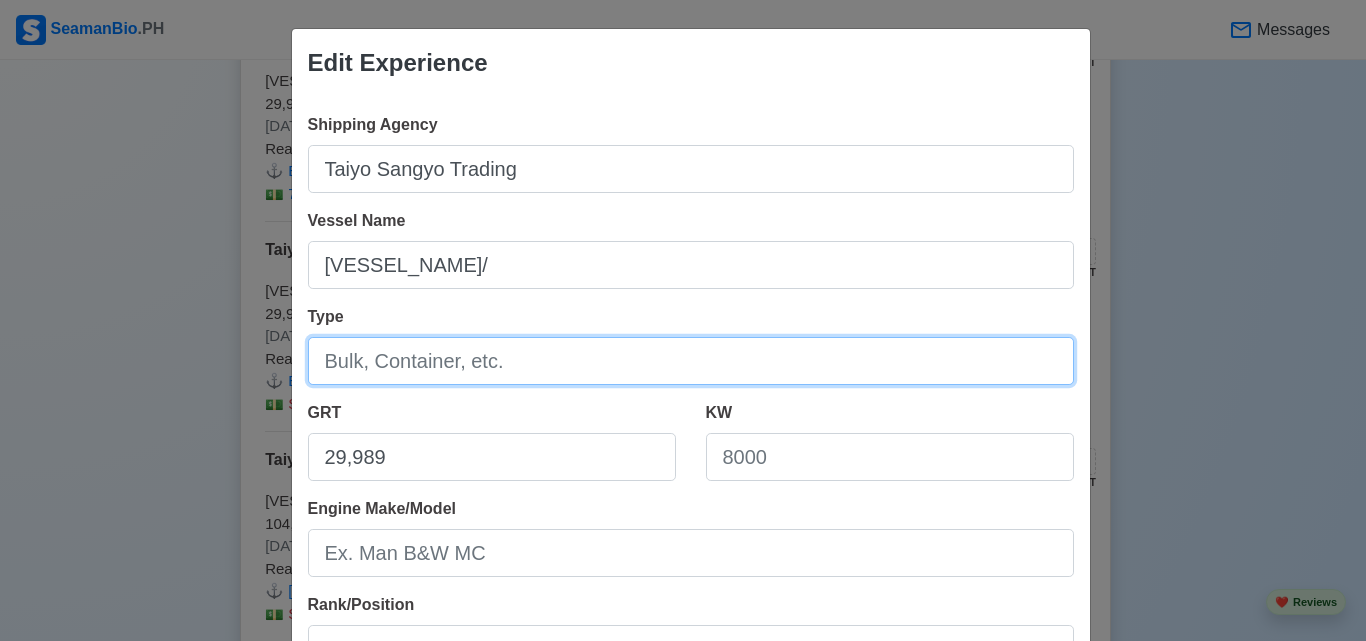 click on "Type" at bounding box center [691, 361] 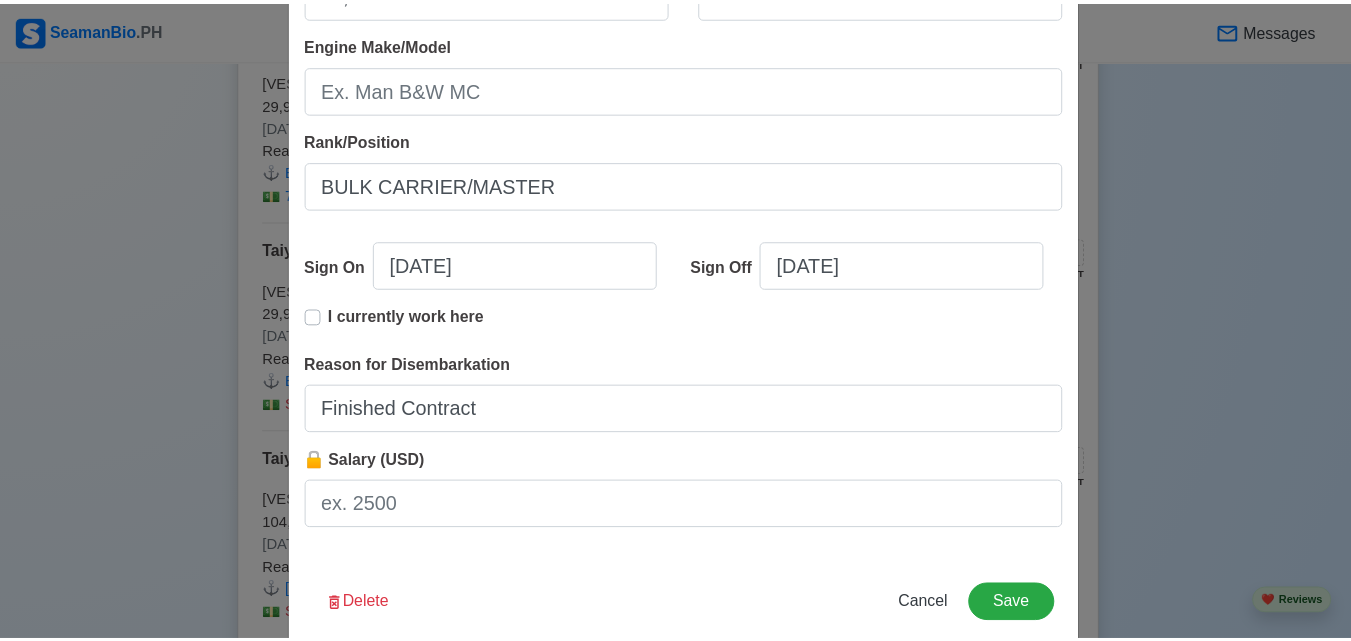 scroll, scrollTop: 499, scrollLeft: 0, axis: vertical 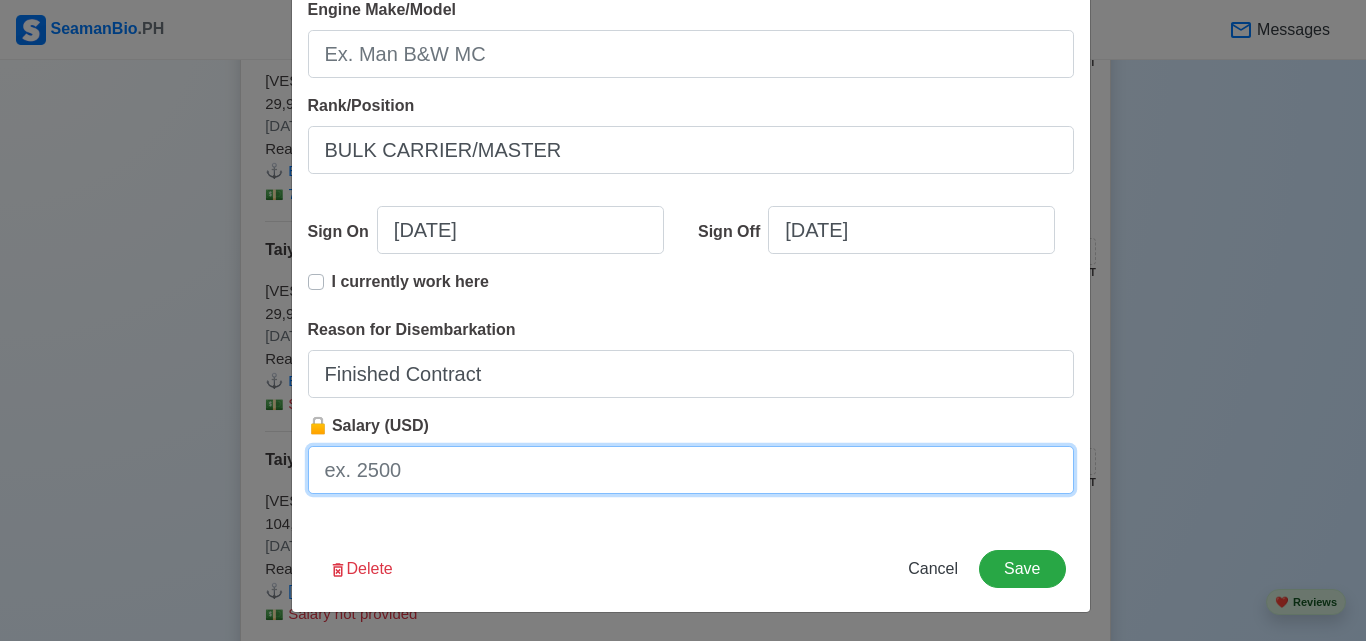 click on "🔒 Salary (USD)" at bounding box center [691, 470] 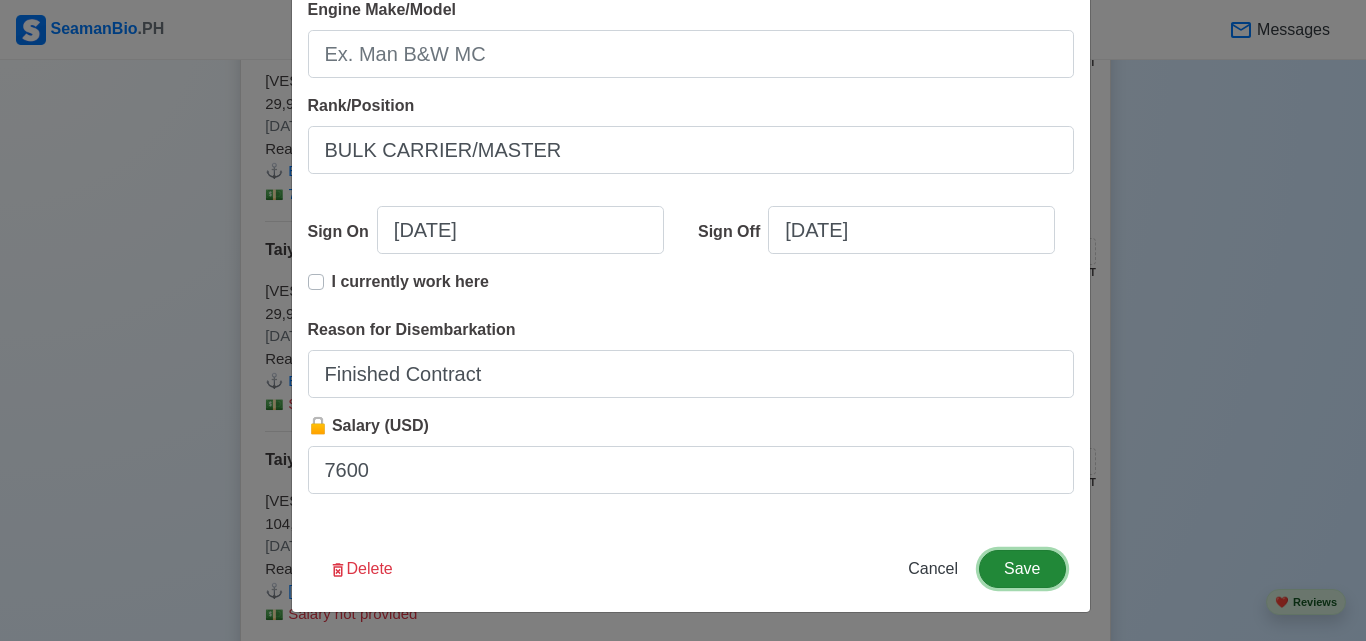 click on "Save" at bounding box center (1022, 569) 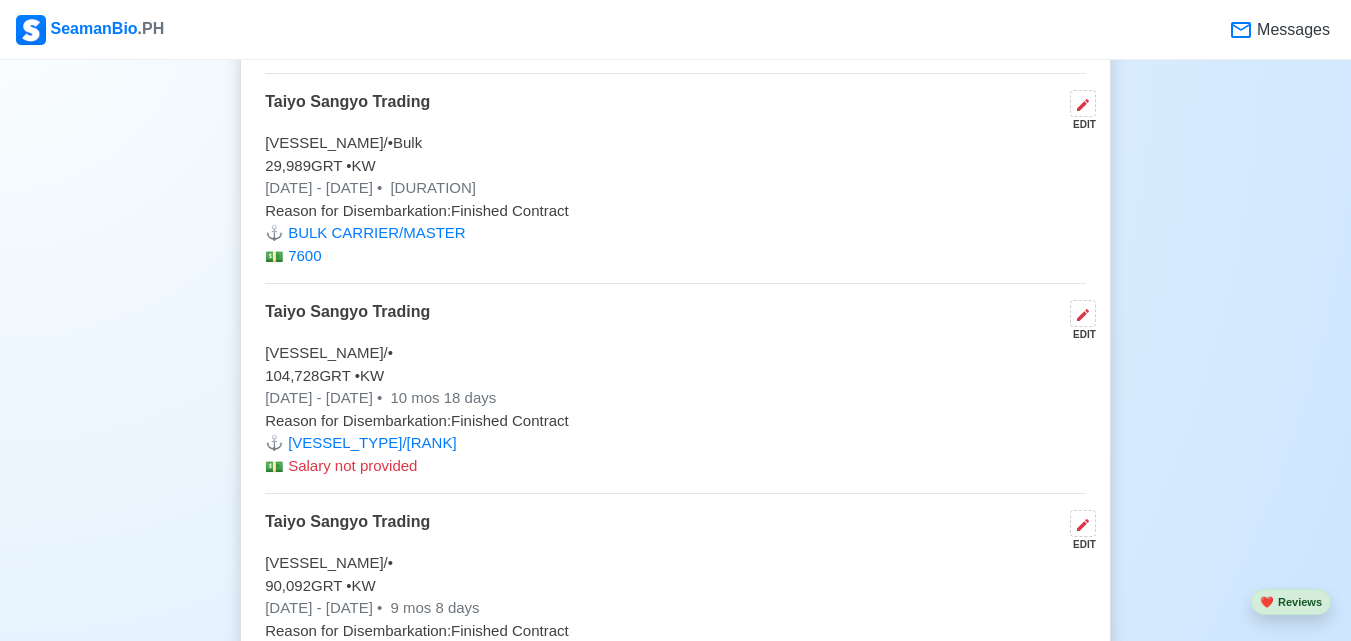 scroll, scrollTop: 9000, scrollLeft: 0, axis: vertical 